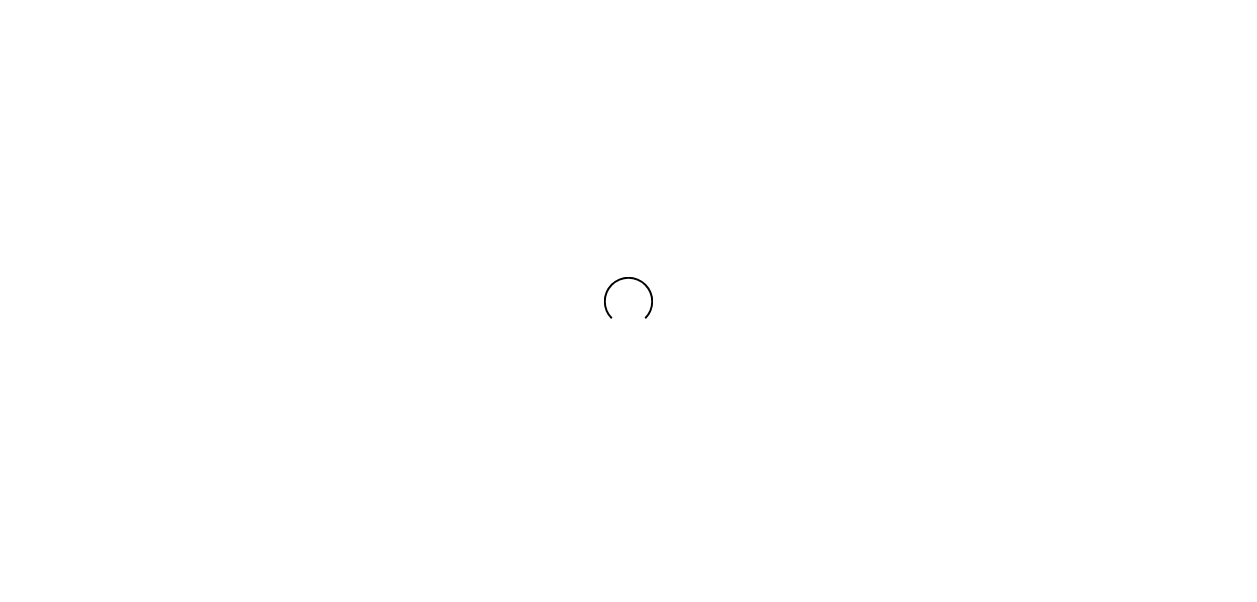 scroll, scrollTop: 0, scrollLeft: 0, axis: both 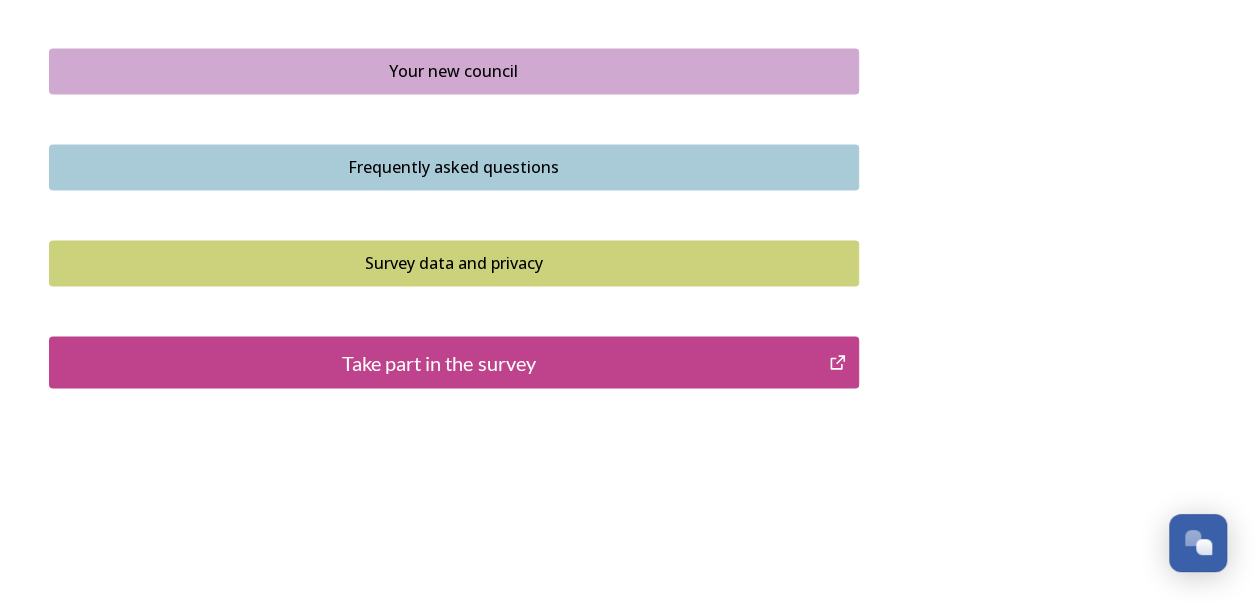click on "Take part in the survey" at bounding box center [439, 362] 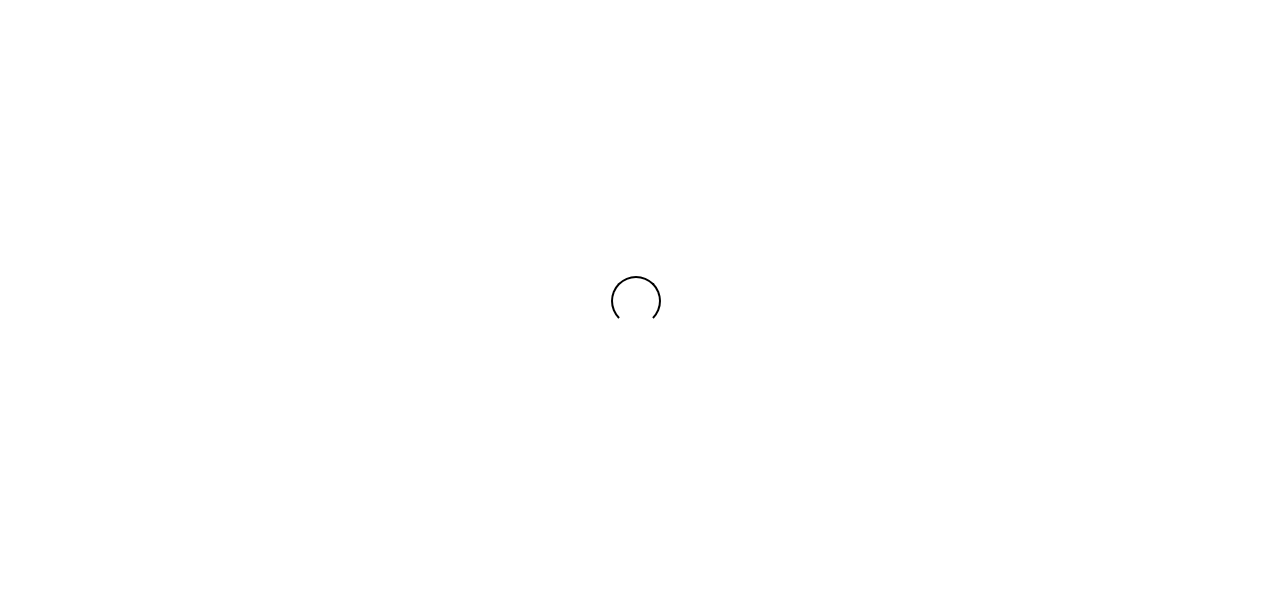 scroll, scrollTop: 0, scrollLeft: 0, axis: both 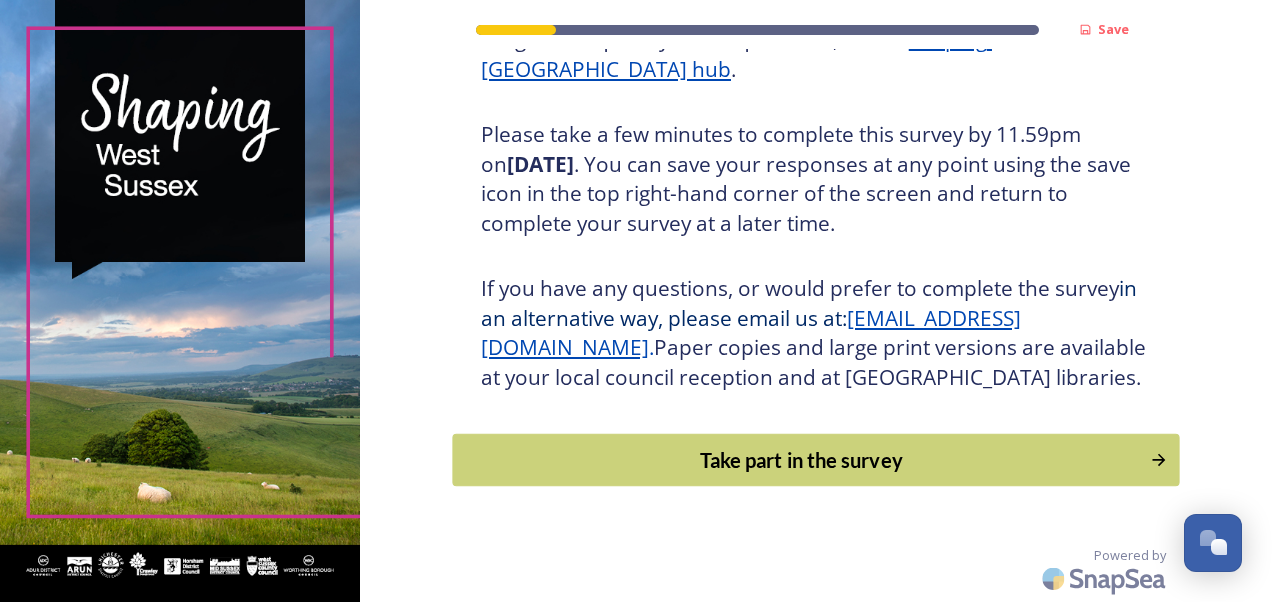 click on "Take part in the survey" at bounding box center (801, 460) 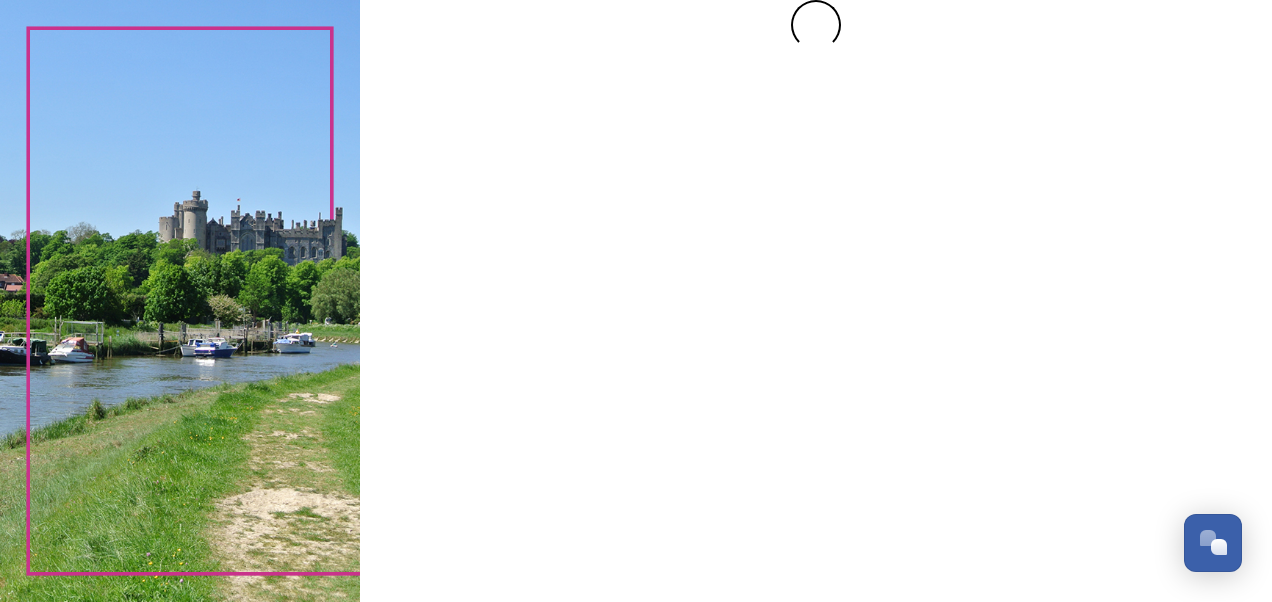 scroll, scrollTop: 0, scrollLeft: 0, axis: both 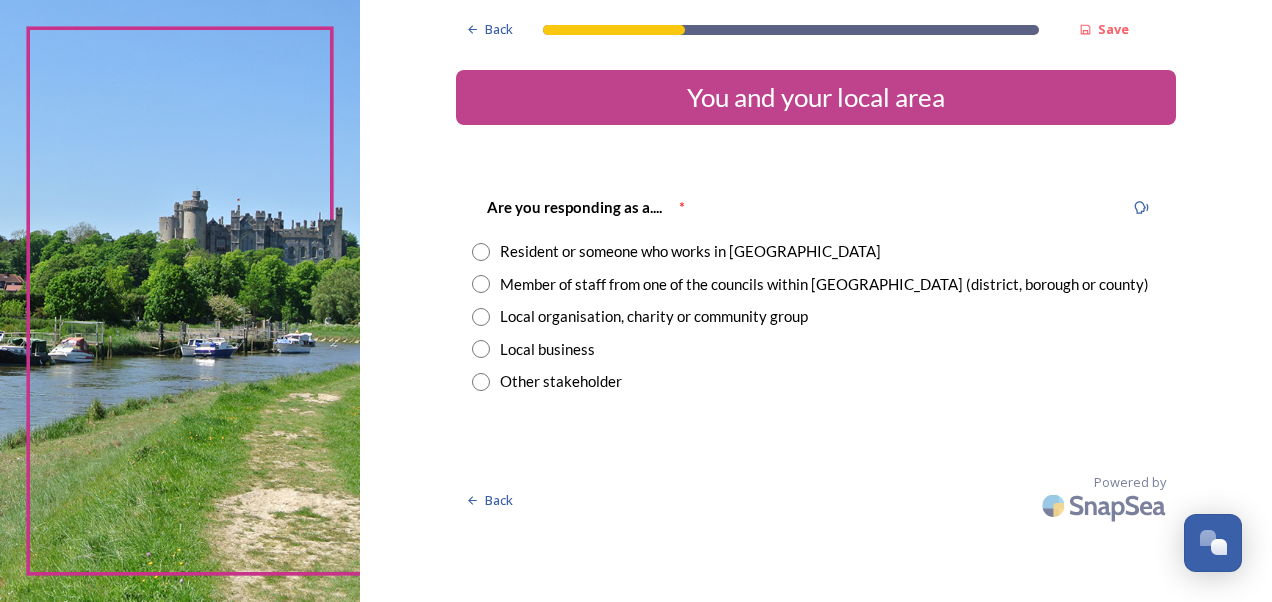 click at bounding box center [481, 252] 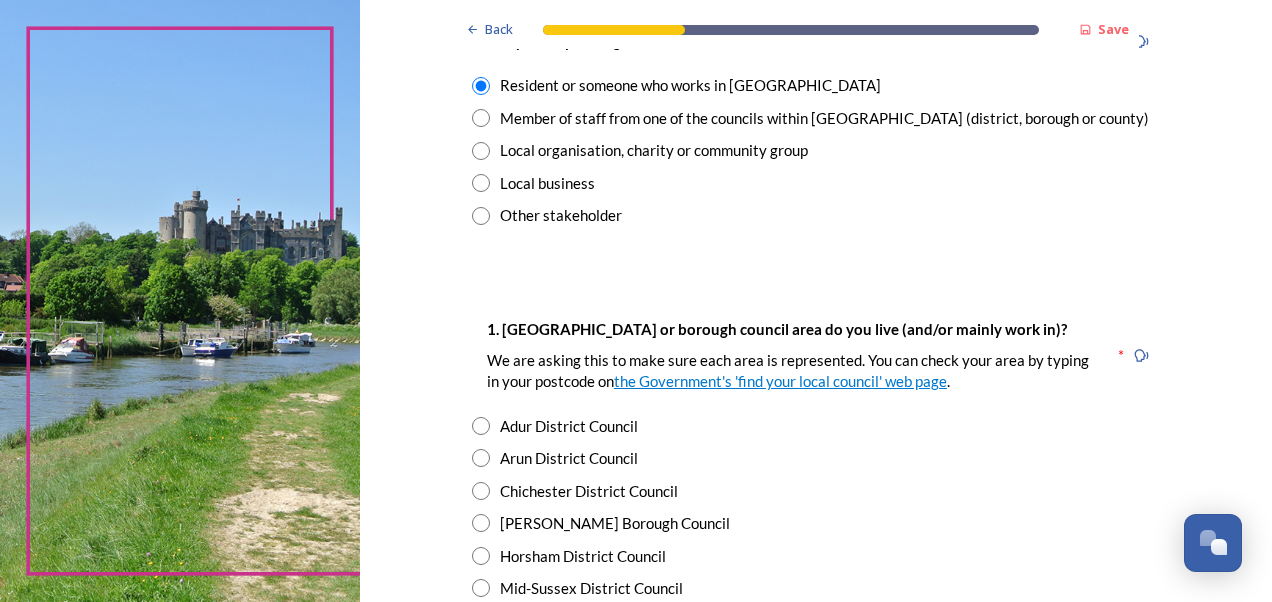 scroll, scrollTop: 302, scrollLeft: 0, axis: vertical 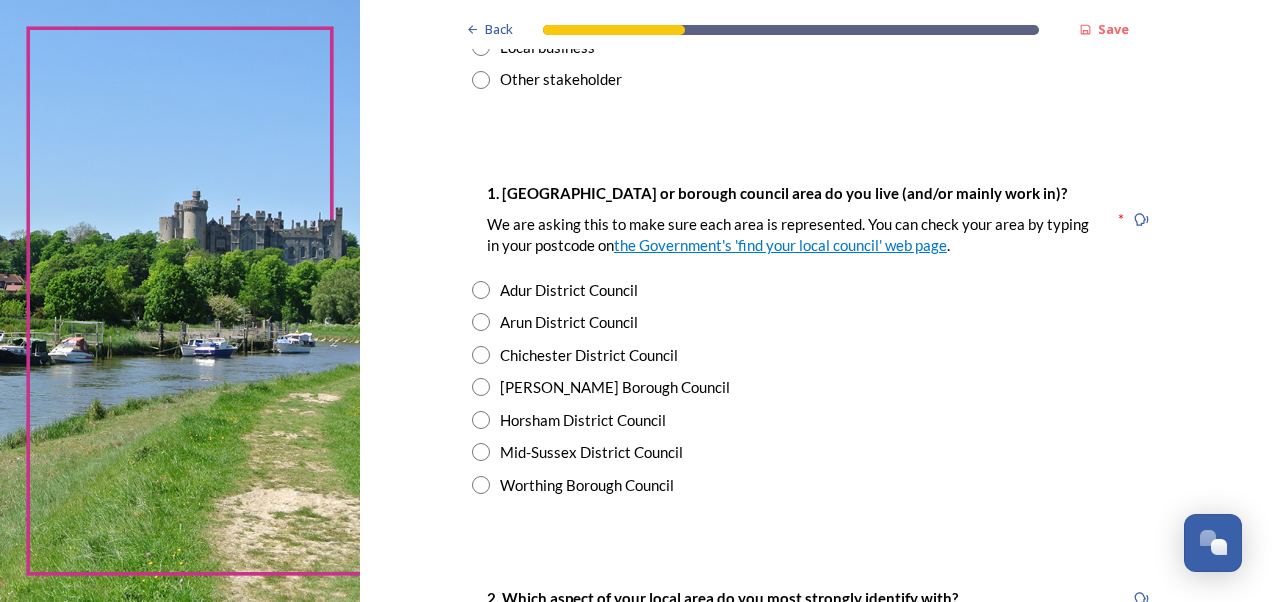 click at bounding box center (481, 485) 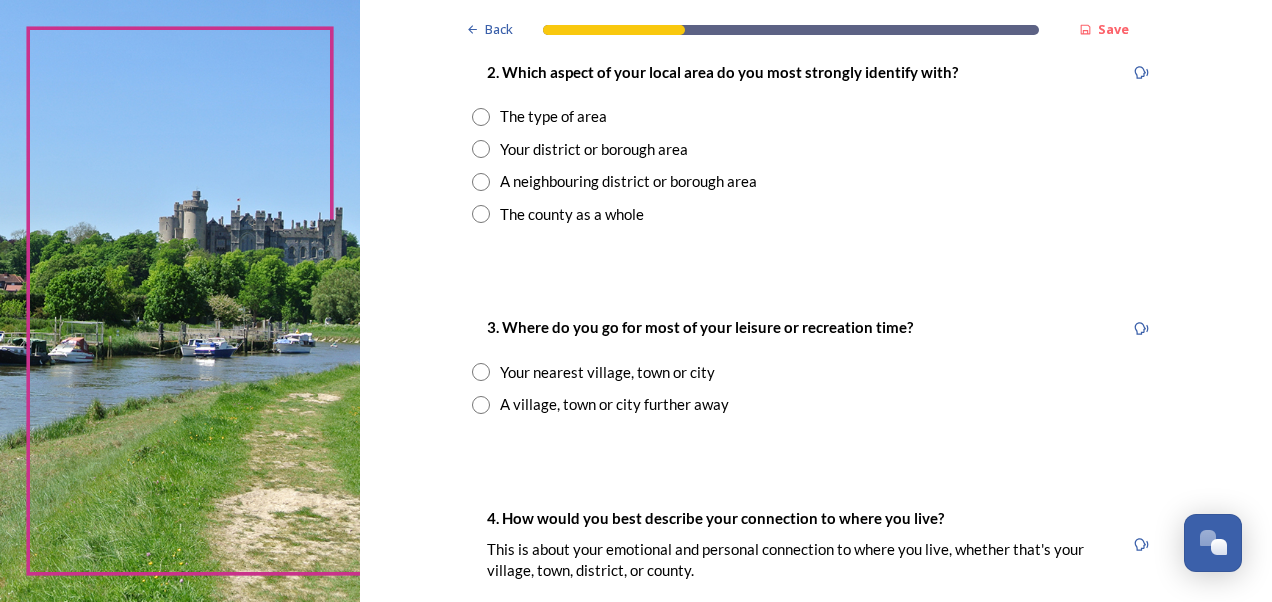 scroll, scrollTop: 830, scrollLeft: 0, axis: vertical 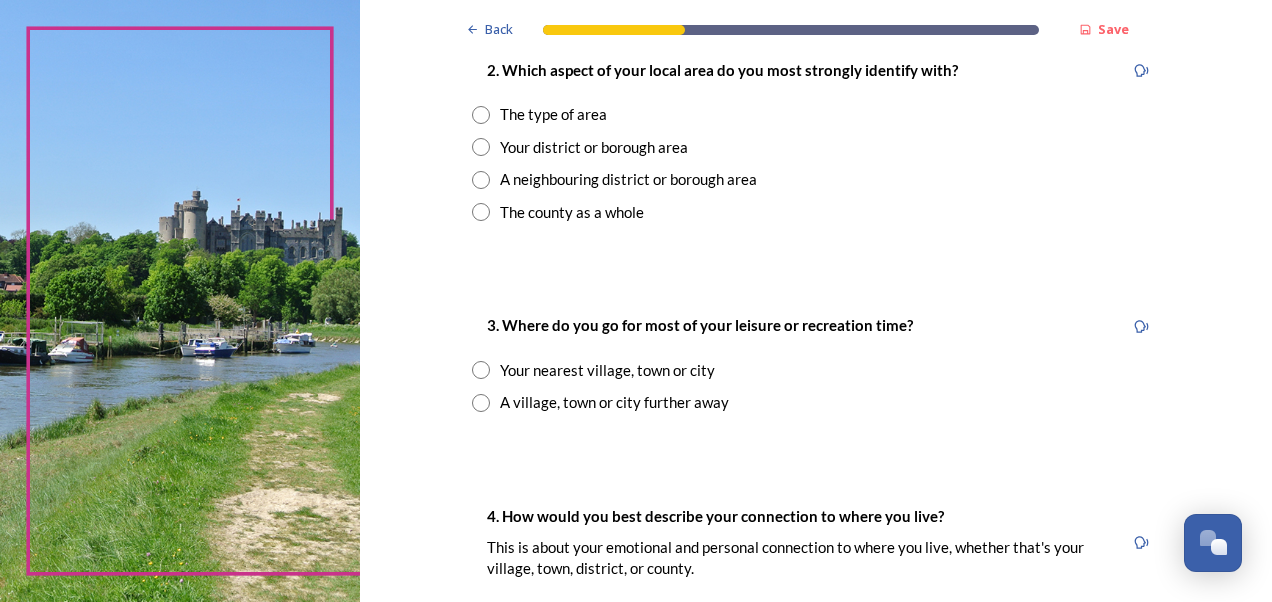 click at bounding box center [481, 212] 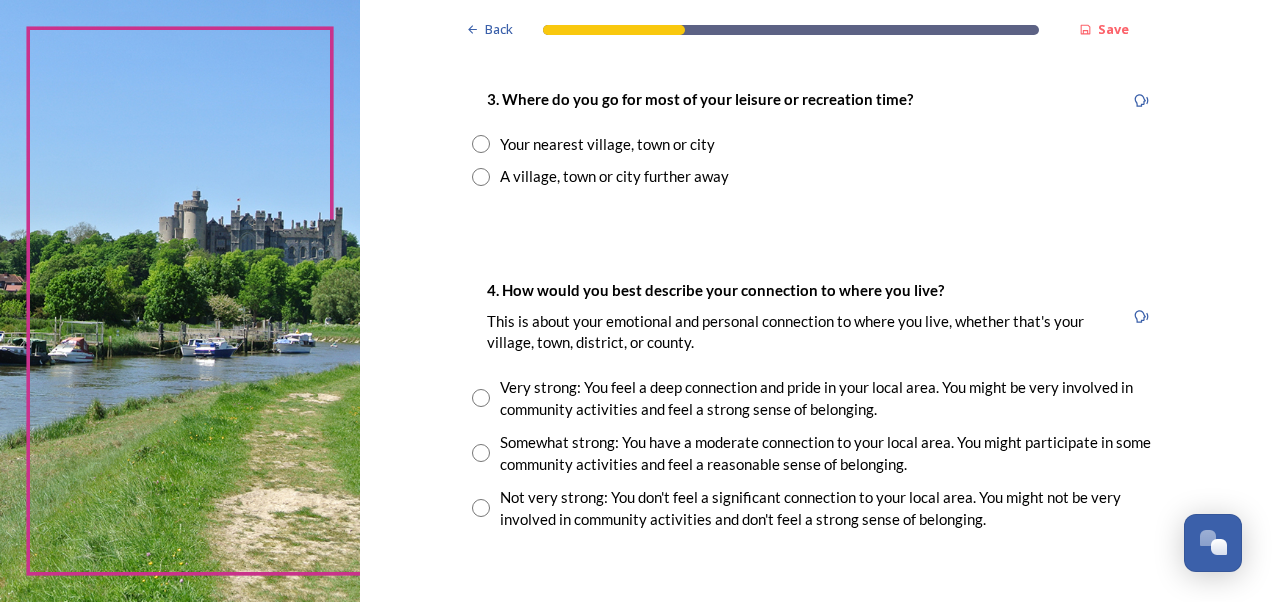 scroll, scrollTop: 1076, scrollLeft: 0, axis: vertical 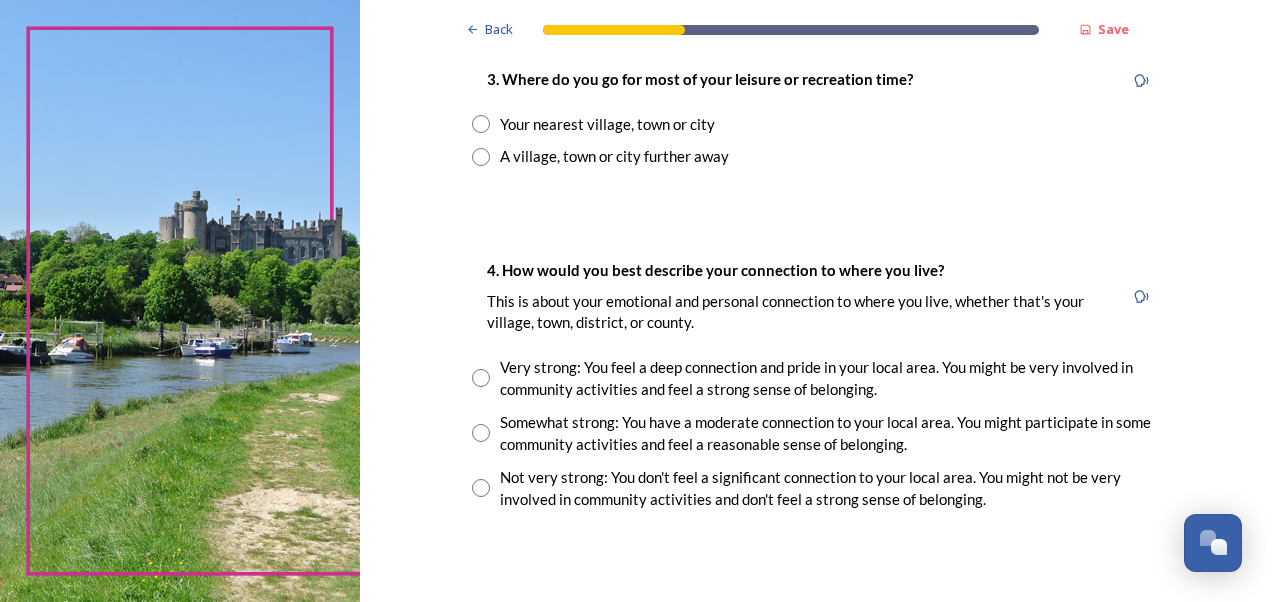 click at bounding box center [481, 124] 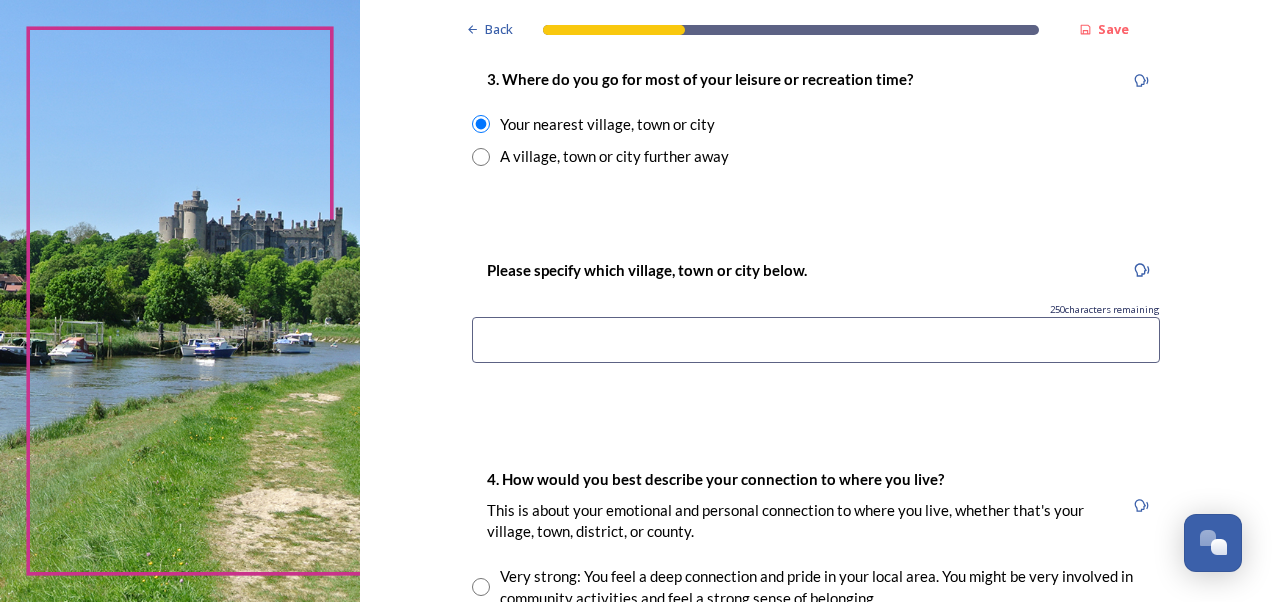 click at bounding box center (816, 340) 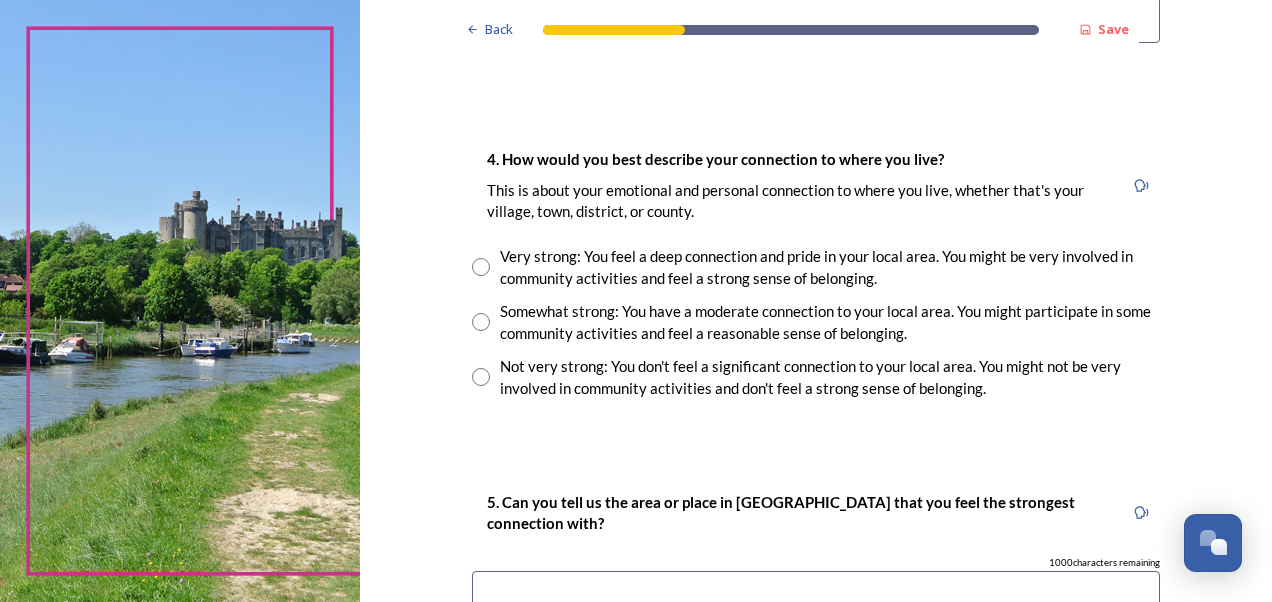 scroll, scrollTop: 1482, scrollLeft: 0, axis: vertical 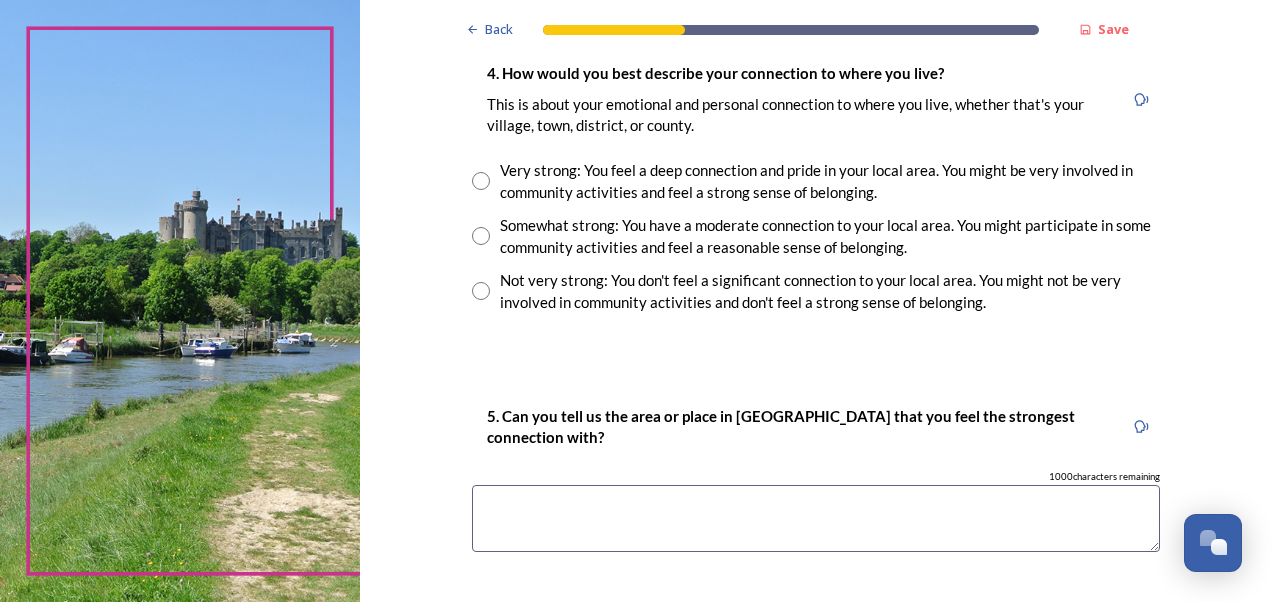 type on "Worthing" 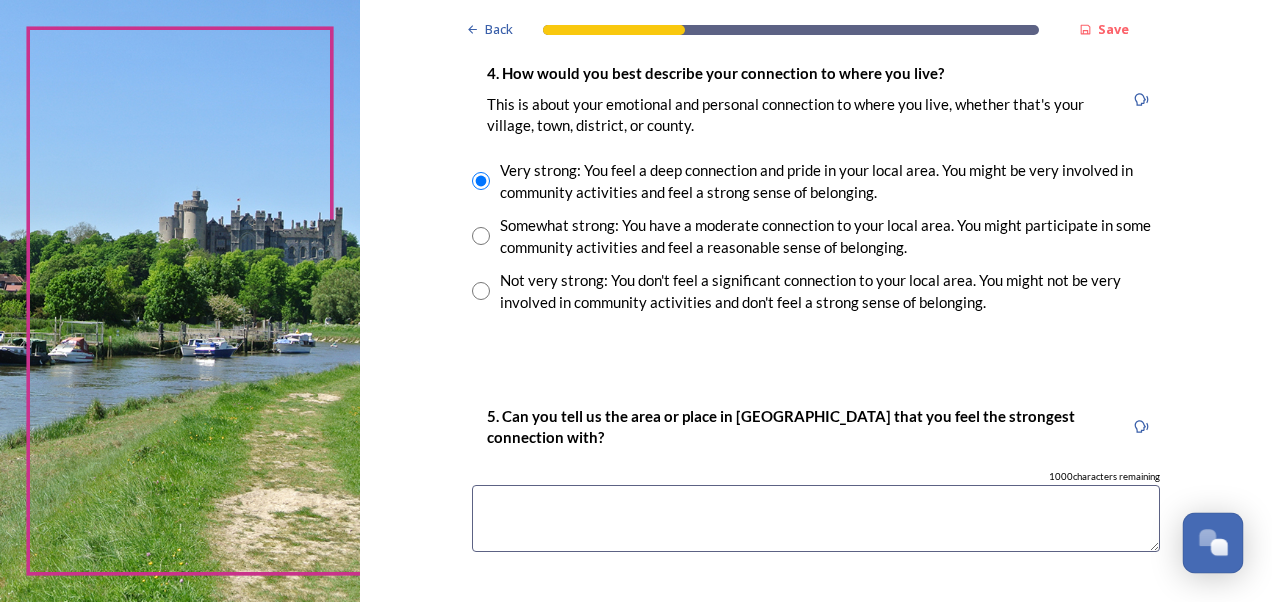 click at bounding box center [1219, 547] 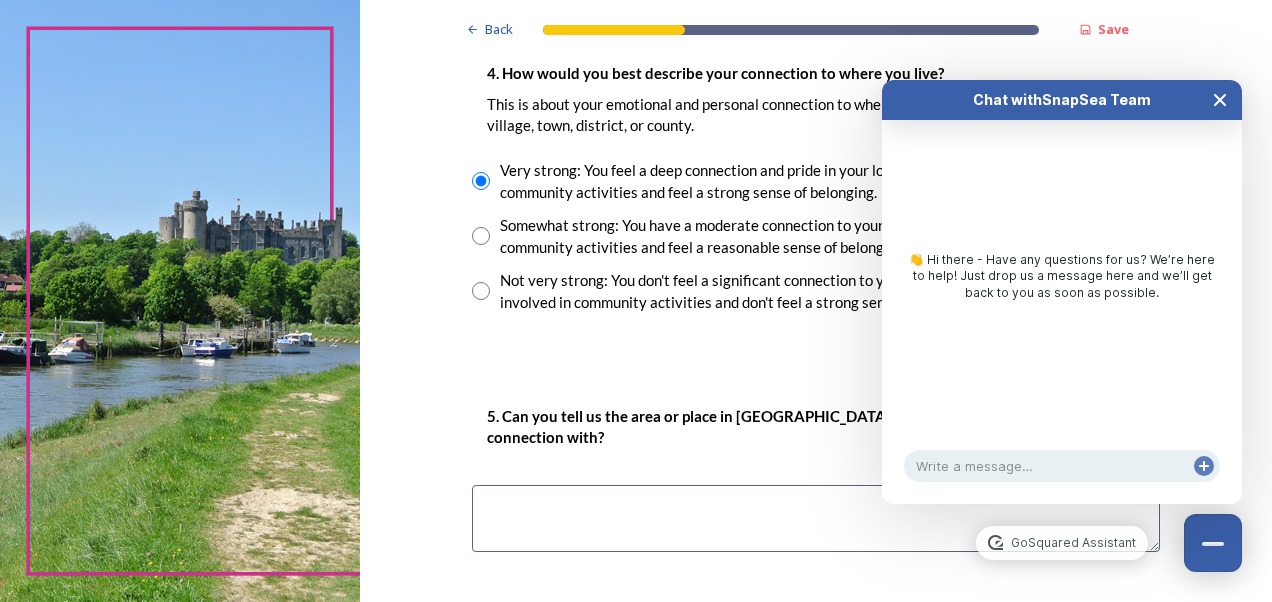 click 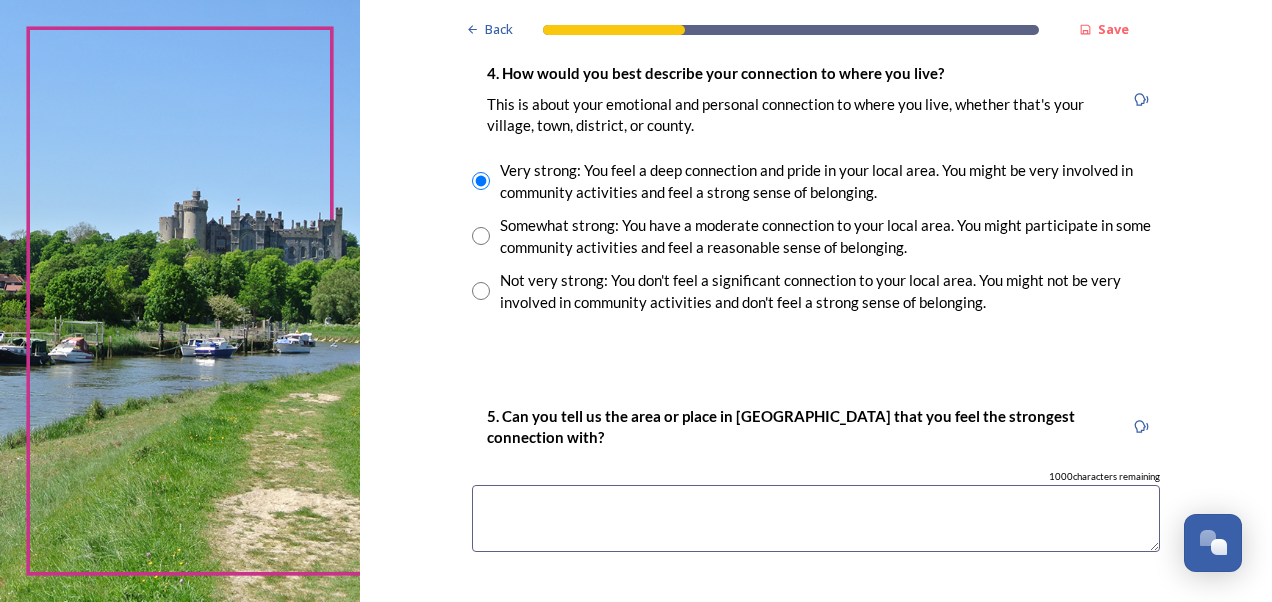 scroll, scrollTop: 1960, scrollLeft: 0, axis: vertical 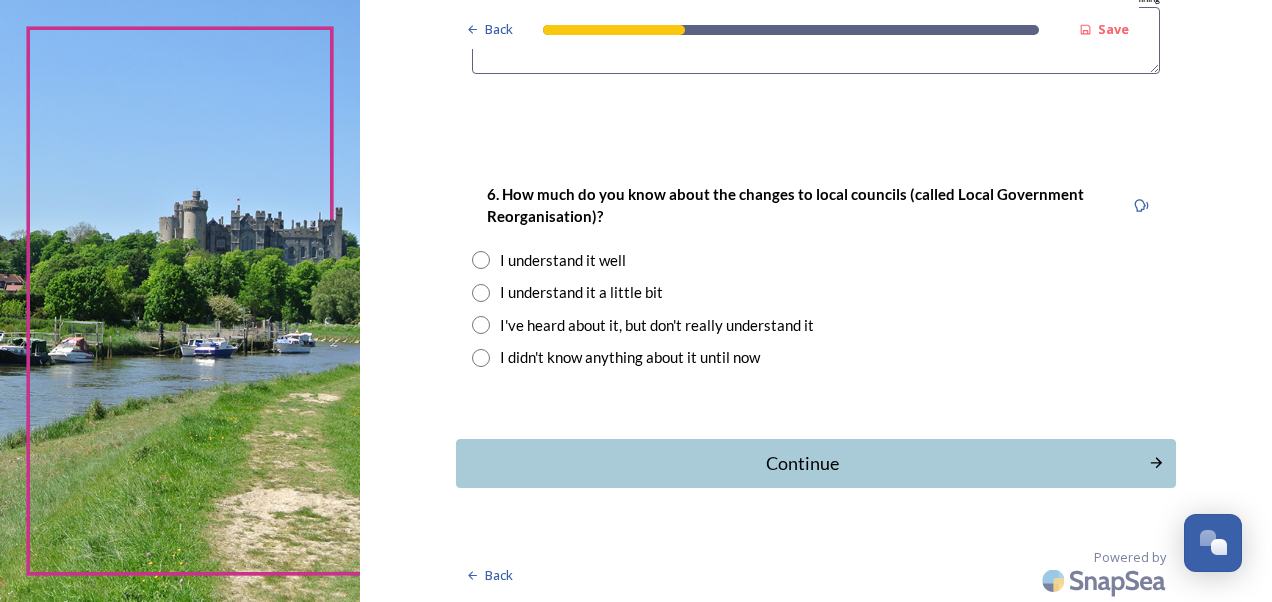 click at bounding box center [481, 293] 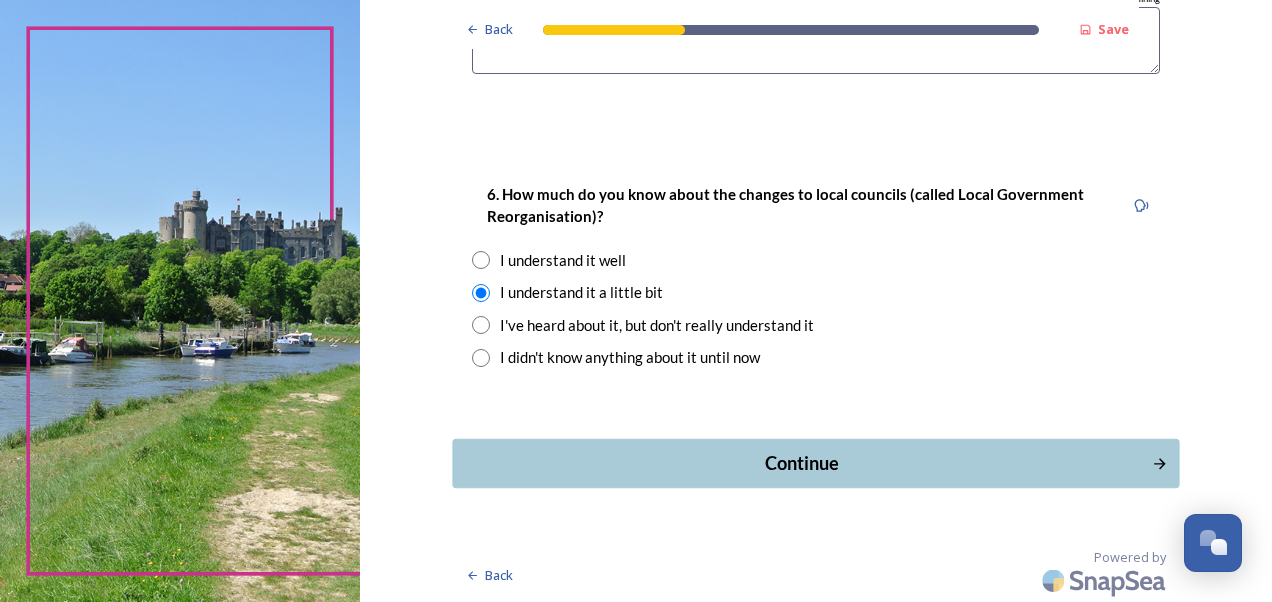 click on "Continue" at bounding box center [801, 463] 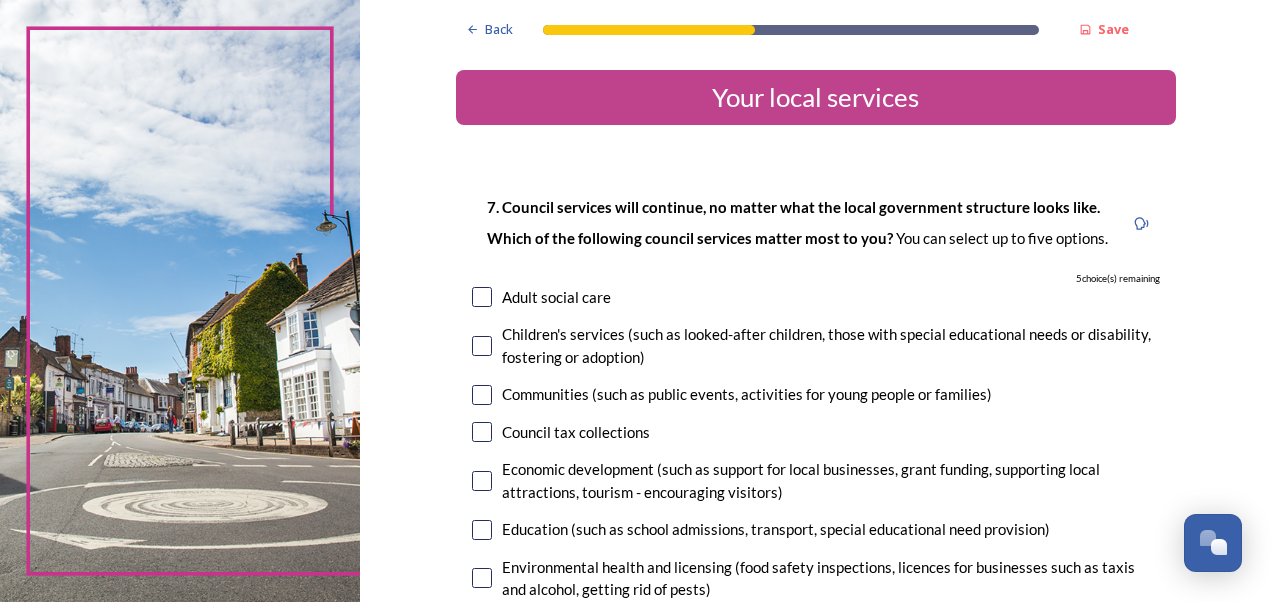 scroll, scrollTop: 127, scrollLeft: 0, axis: vertical 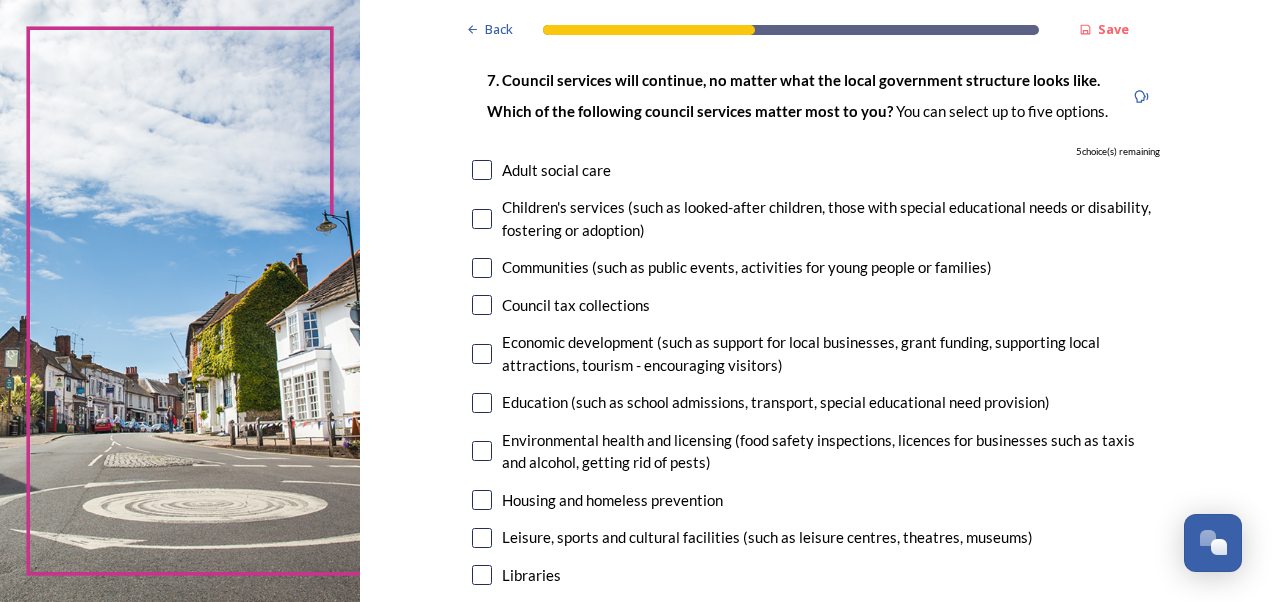 click at bounding box center (482, 219) 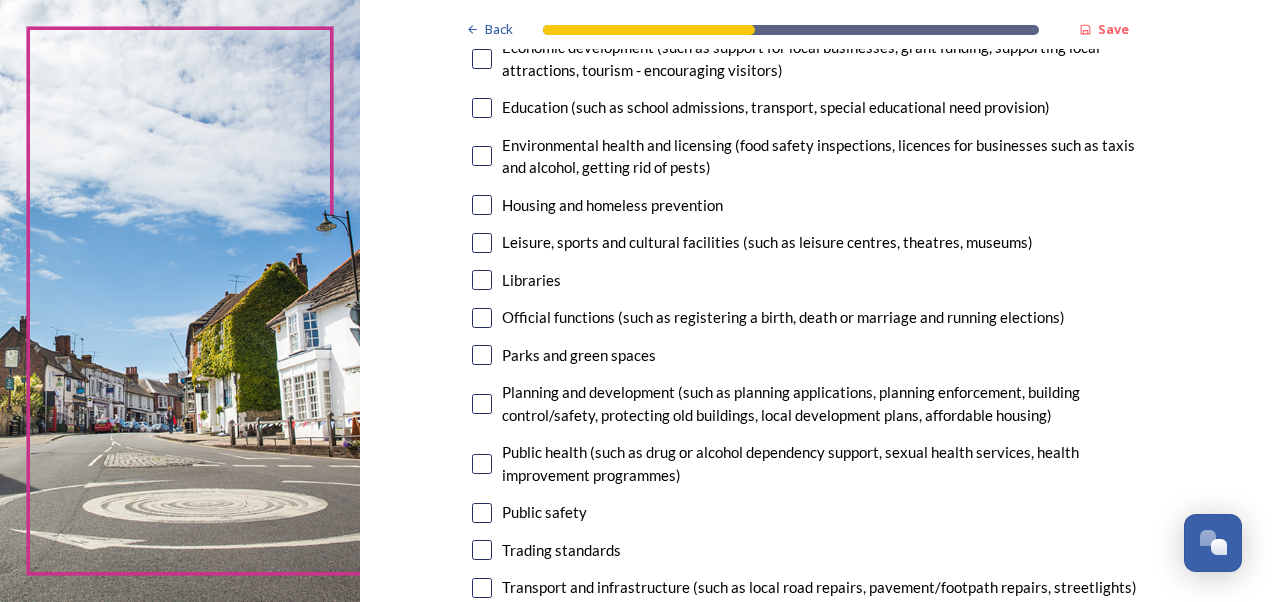 scroll, scrollTop: 401, scrollLeft: 0, axis: vertical 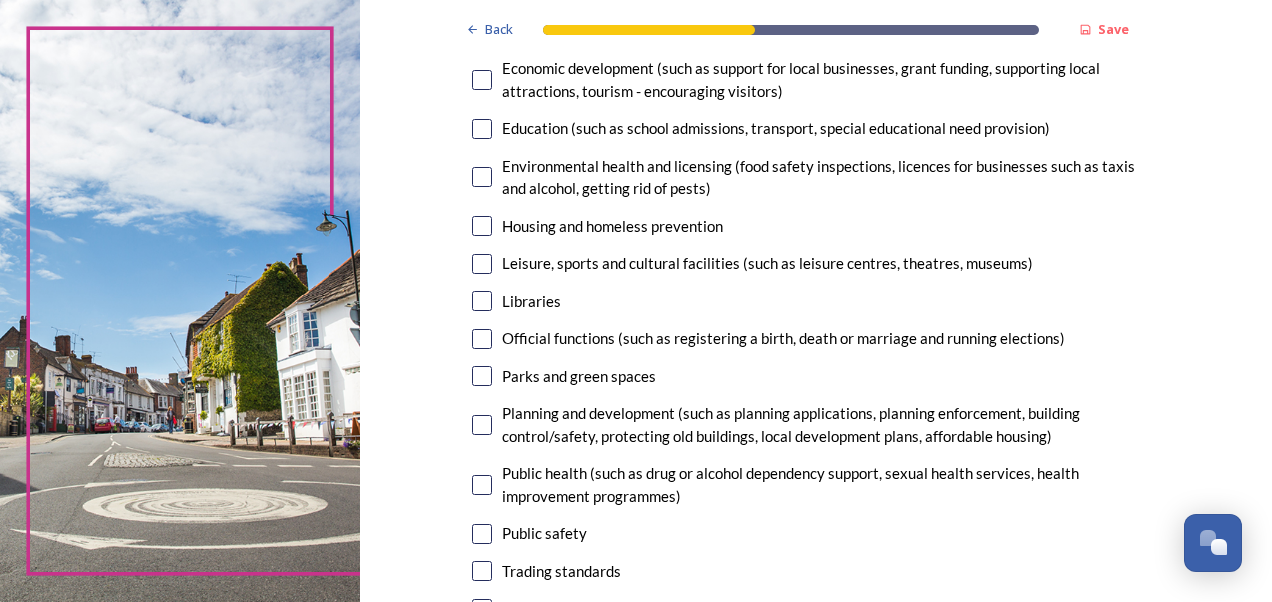 click at bounding box center (482, 226) 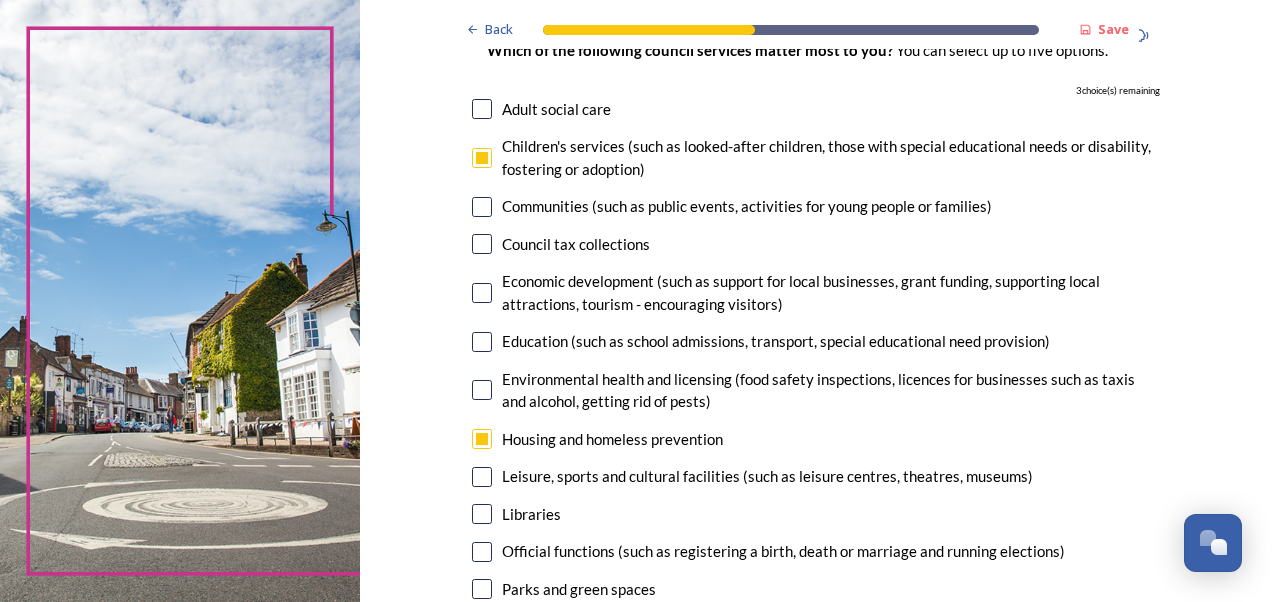 scroll, scrollTop: 182, scrollLeft: 0, axis: vertical 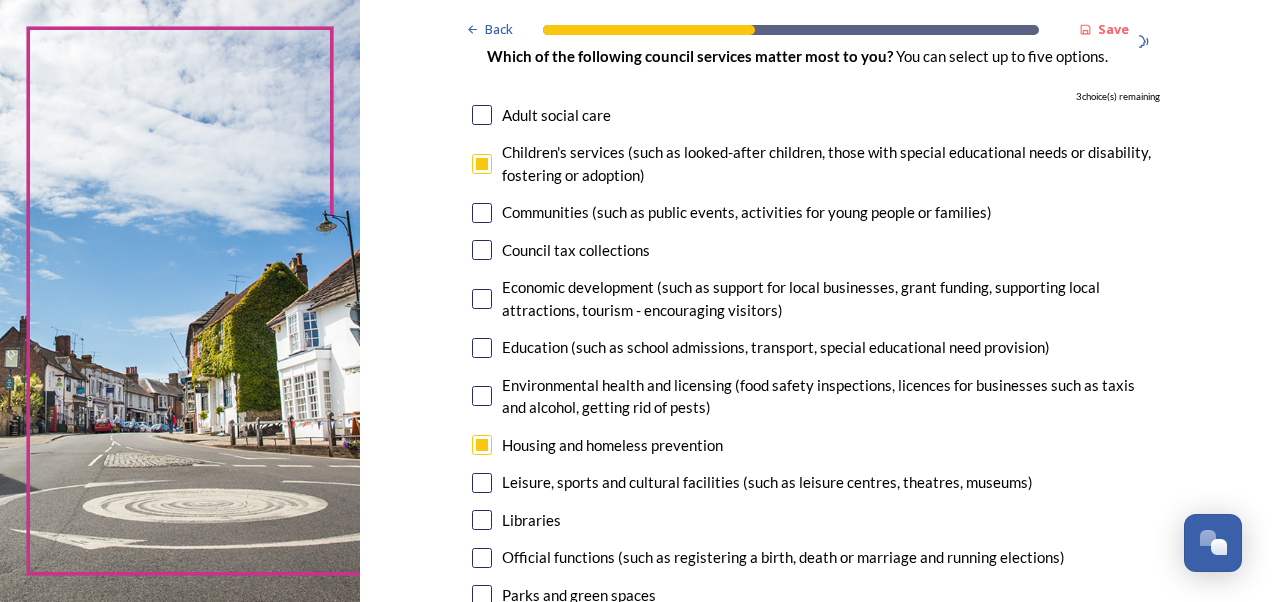 click at bounding box center [482, 115] 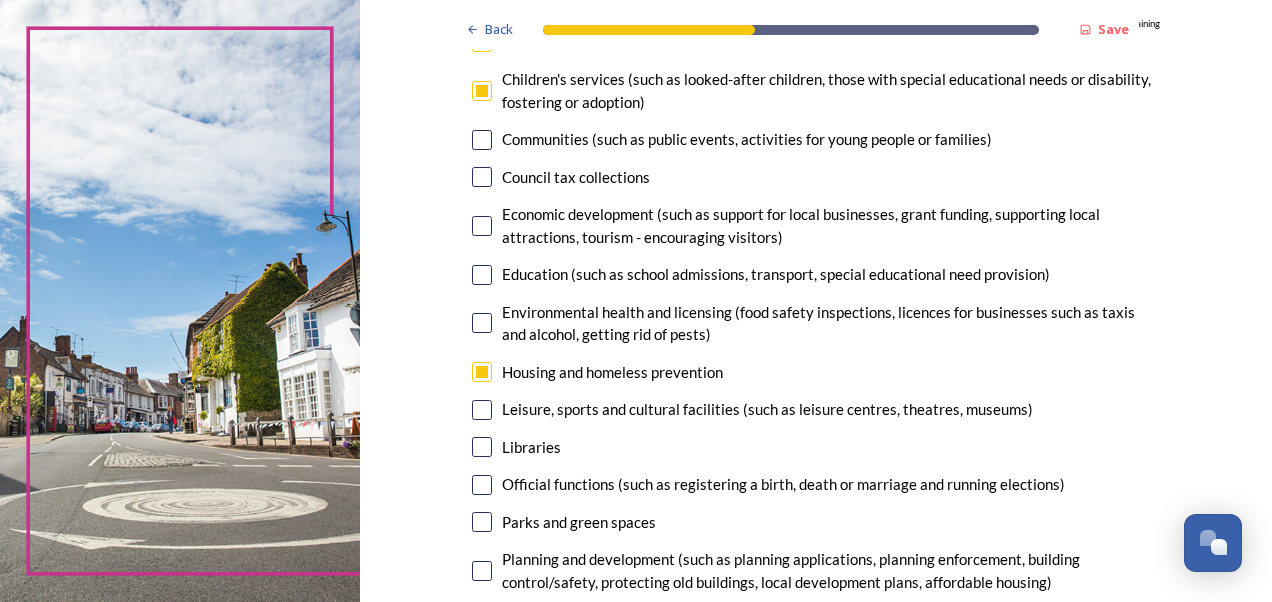 scroll, scrollTop: 319, scrollLeft: 0, axis: vertical 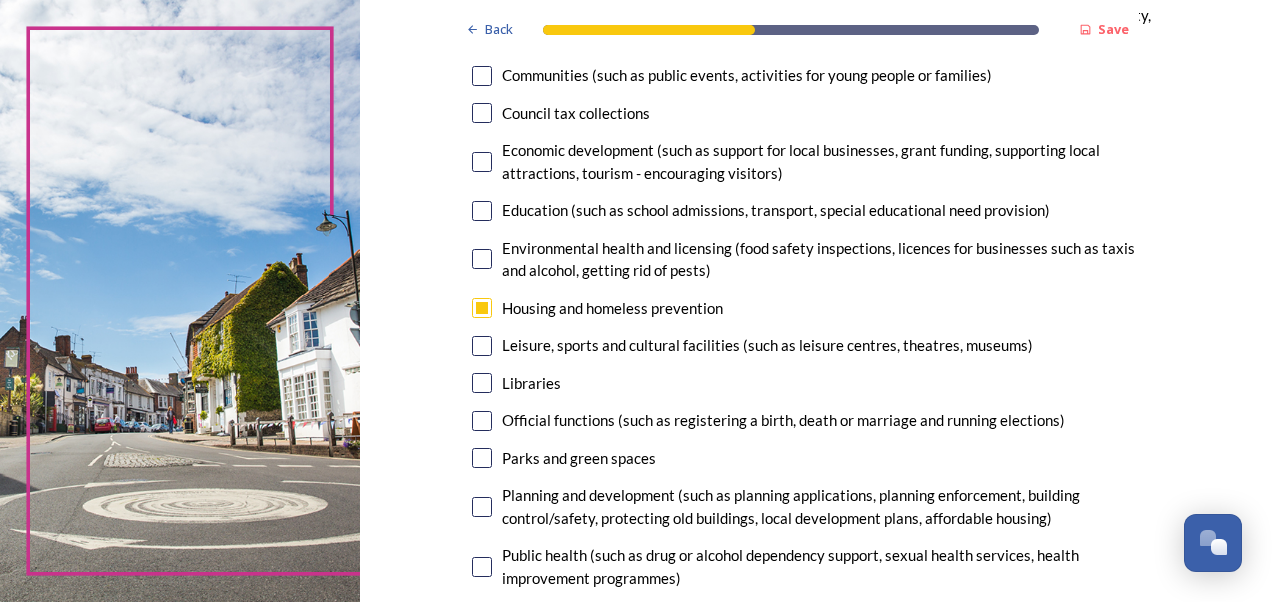 click at bounding box center (482, 76) 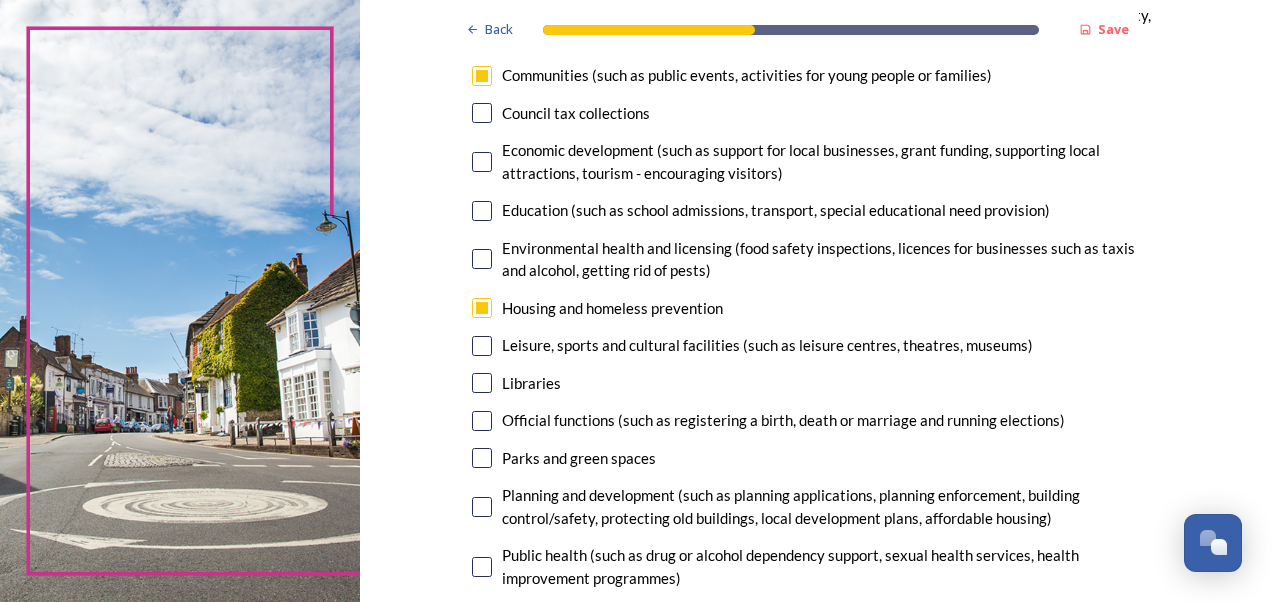 click at bounding box center [482, 458] 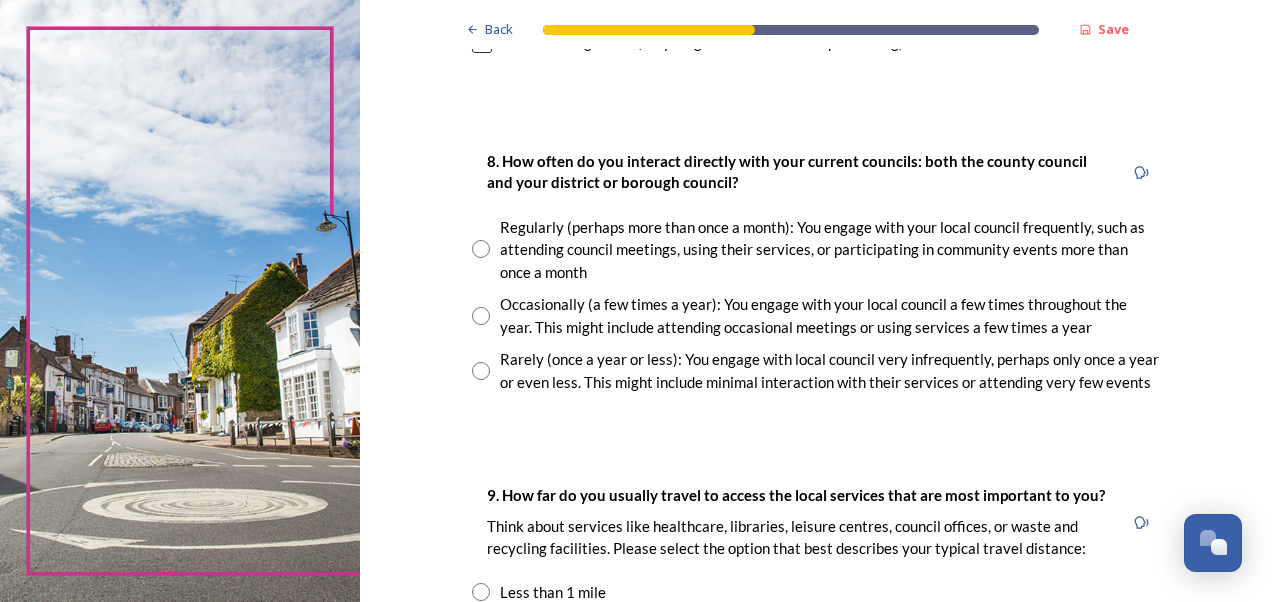 scroll, scrollTop: 1075, scrollLeft: 0, axis: vertical 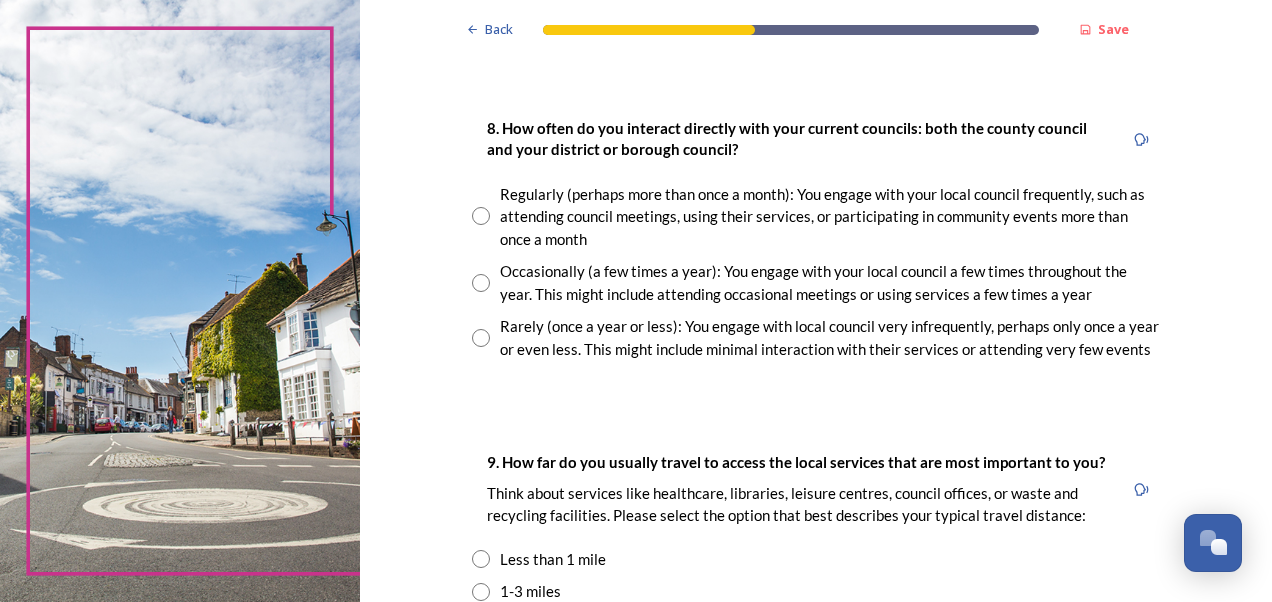 click at bounding box center [481, 283] 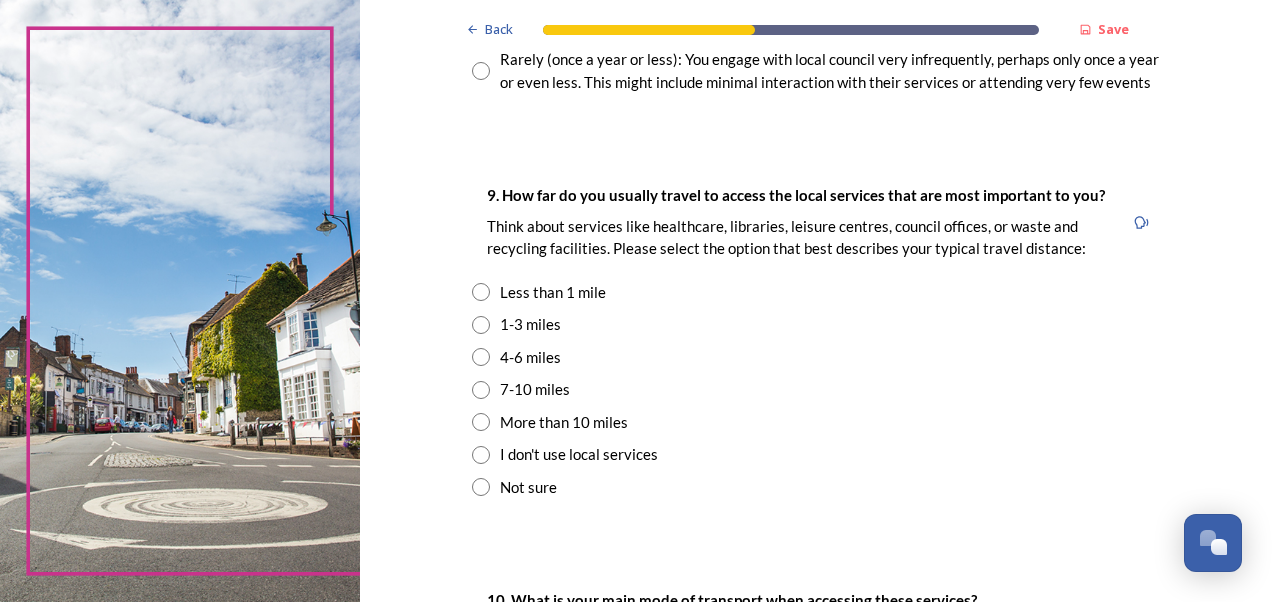 scroll, scrollTop: 1404, scrollLeft: 0, axis: vertical 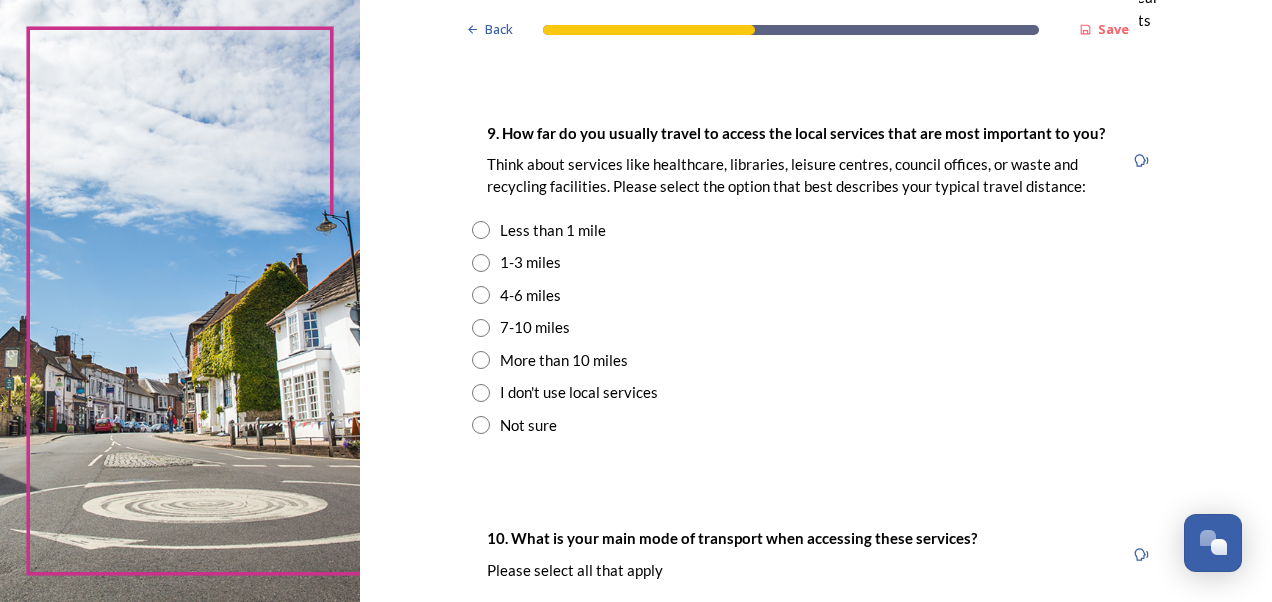 click at bounding box center (481, 360) 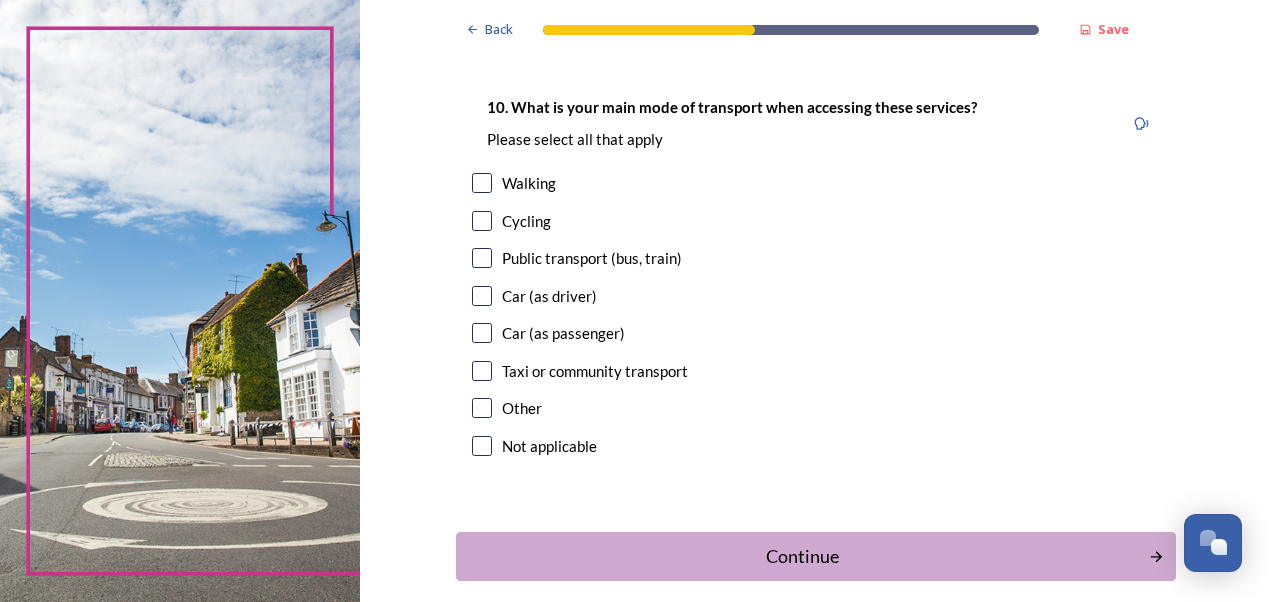 scroll, scrollTop: 1844, scrollLeft: 0, axis: vertical 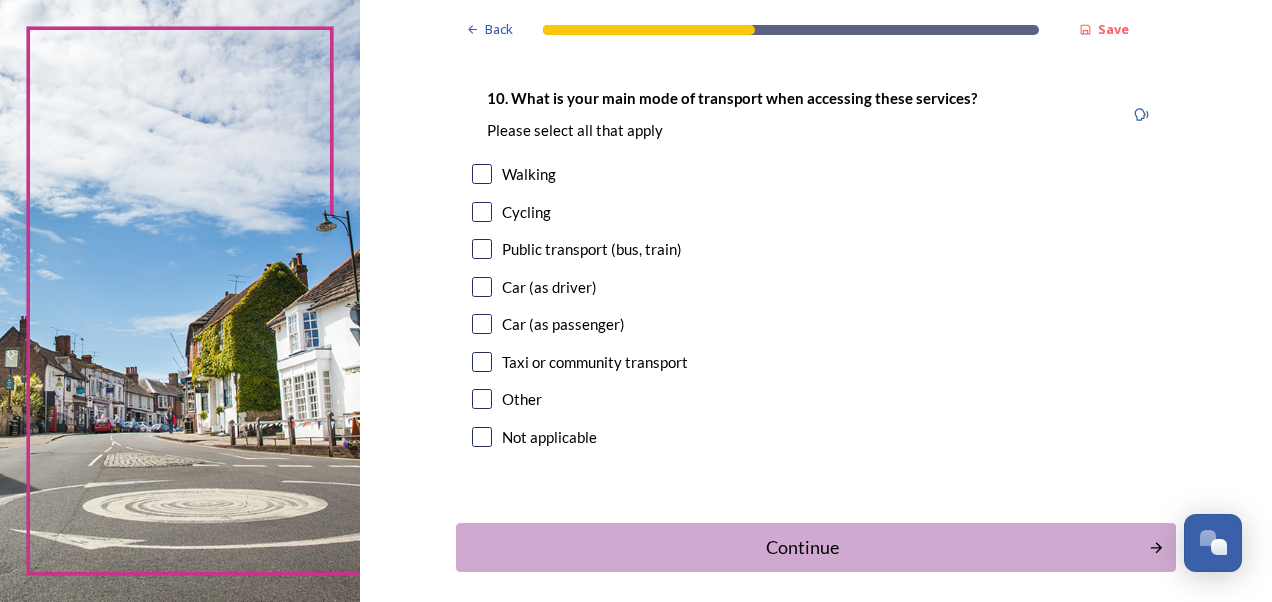 click at bounding box center (482, 249) 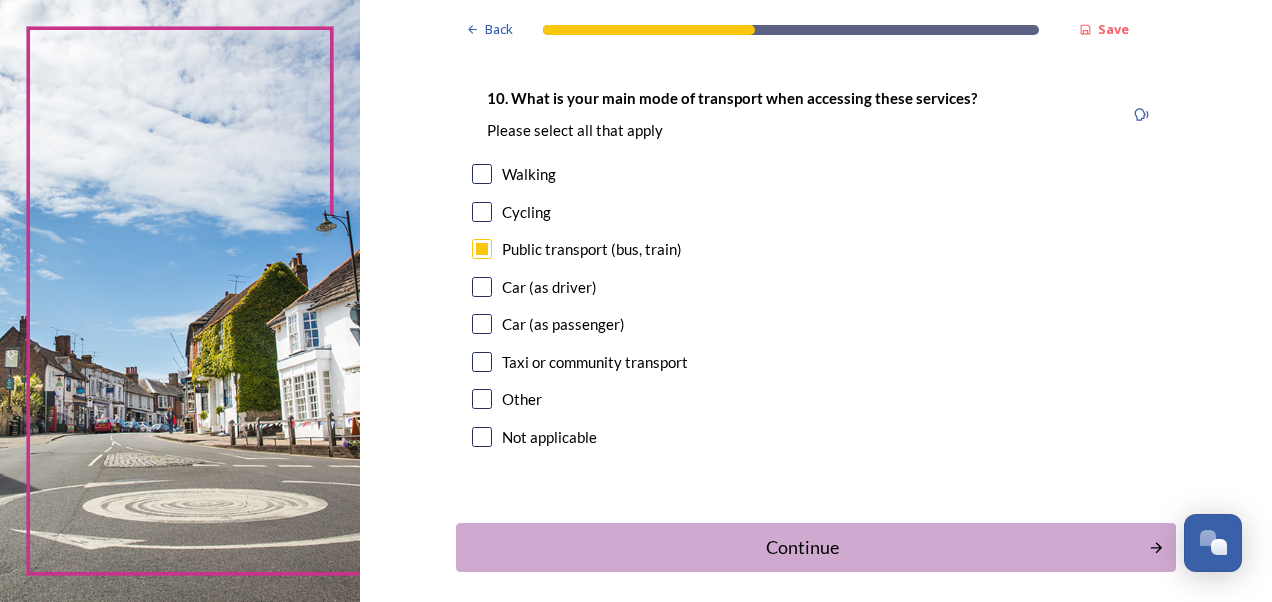 click at bounding box center (482, 212) 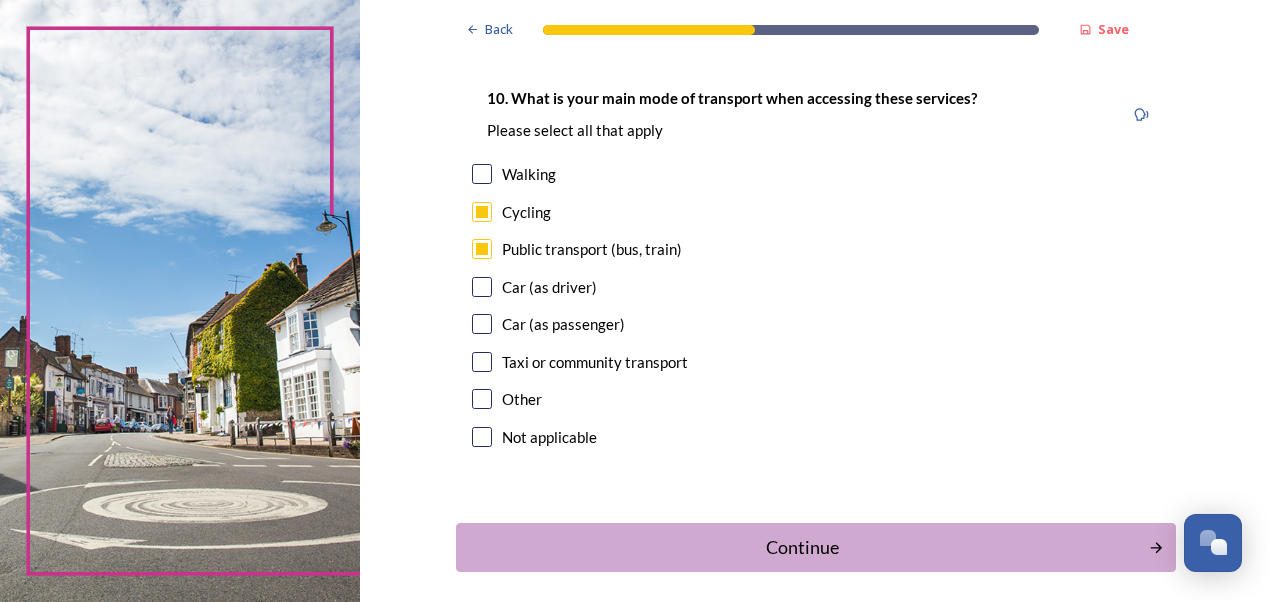 click on "Car (as driver)" at bounding box center [816, 287] 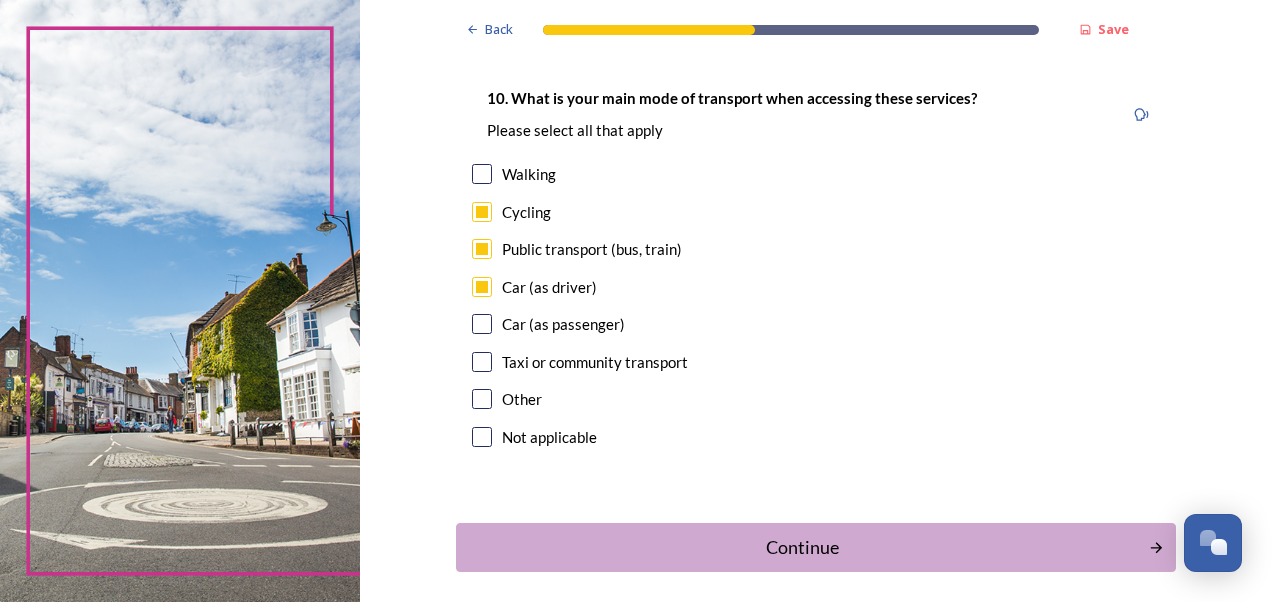 checkbox on "true" 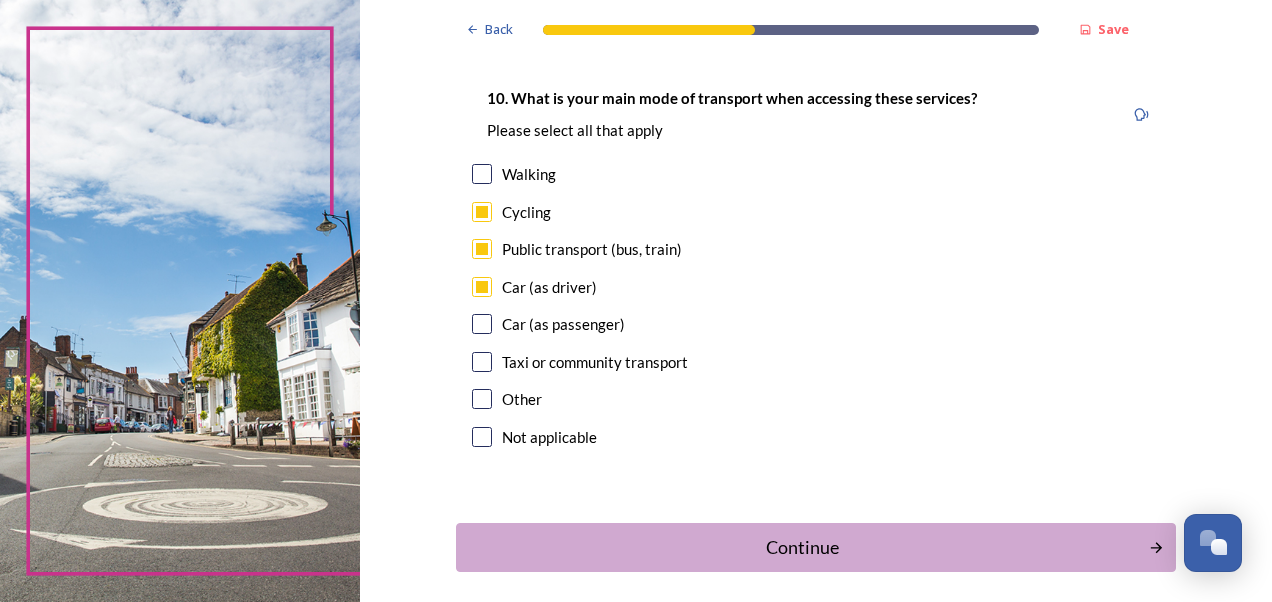 scroll, scrollTop: 1929, scrollLeft: 0, axis: vertical 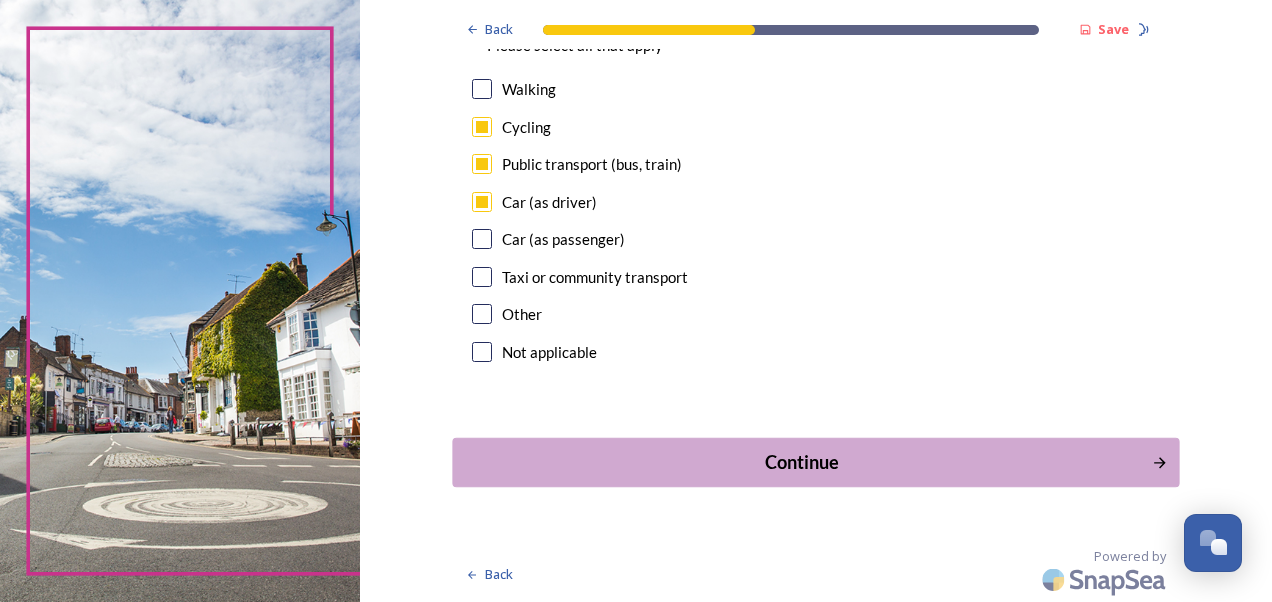 click on "Continue" at bounding box center (801, 462) 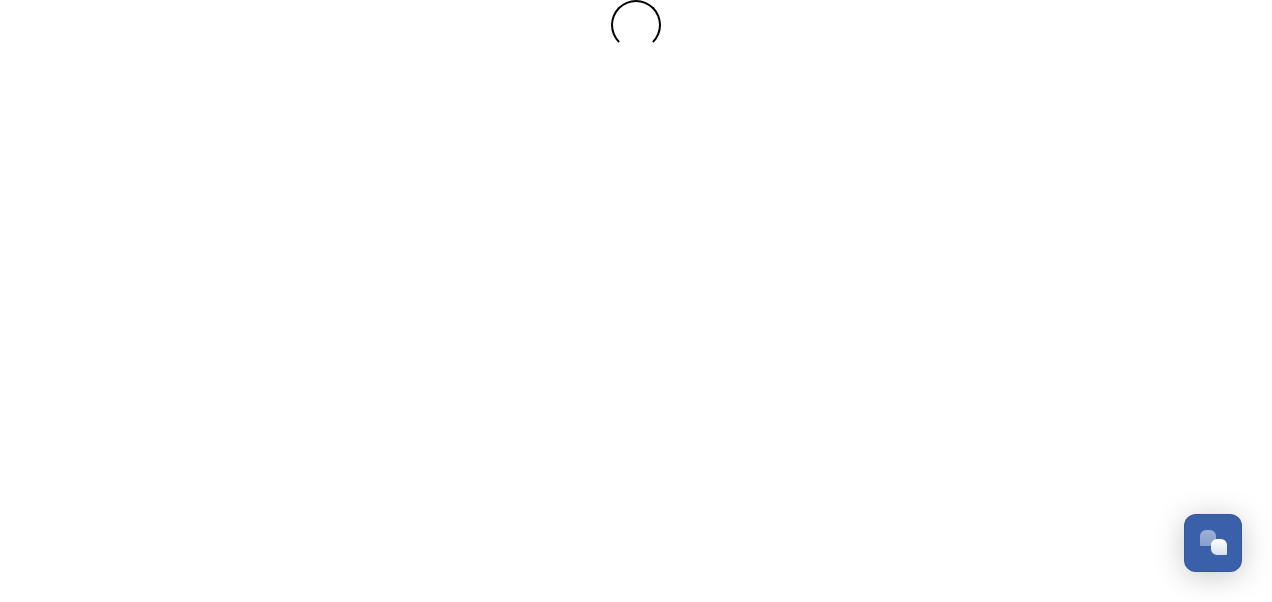 scroll, scrollTop: 0, scrollLeft: 0, axis: both 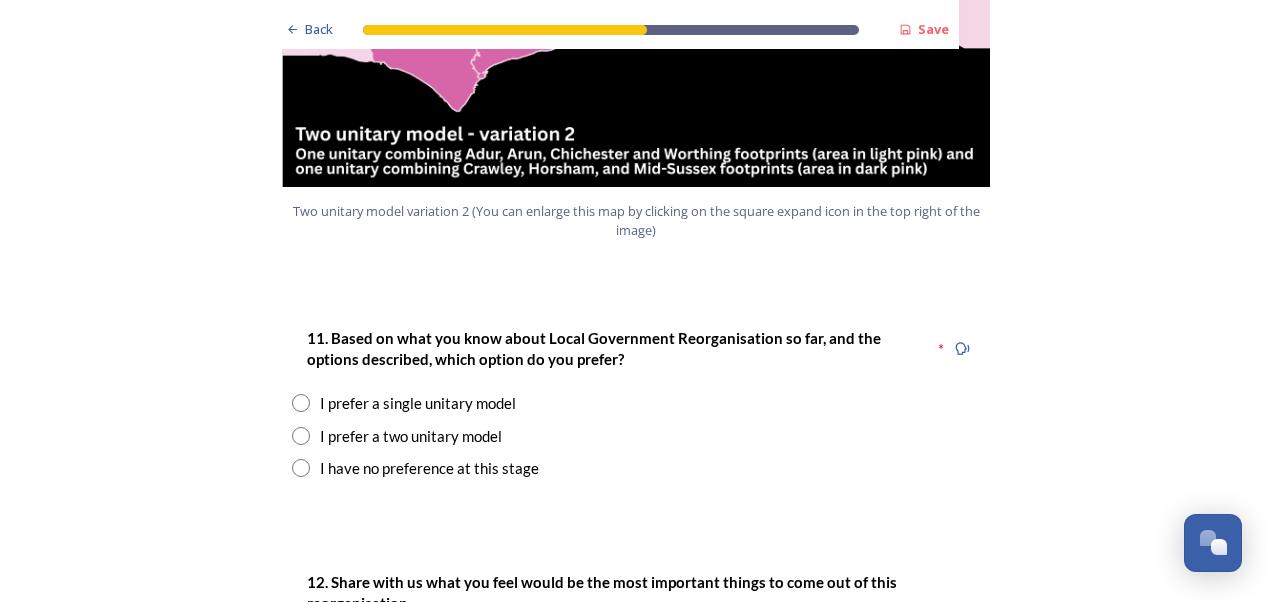 click at bounding box center [301, 468] 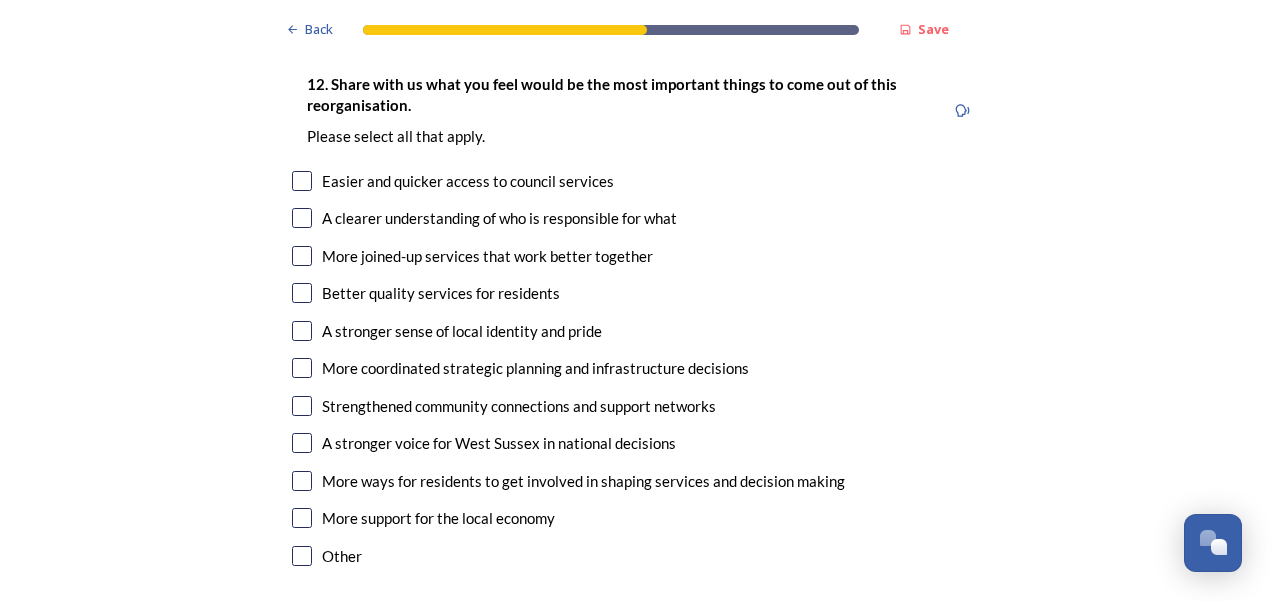 scroll, scrollTop: 3441, scrollLeft: 0, axis: vertical 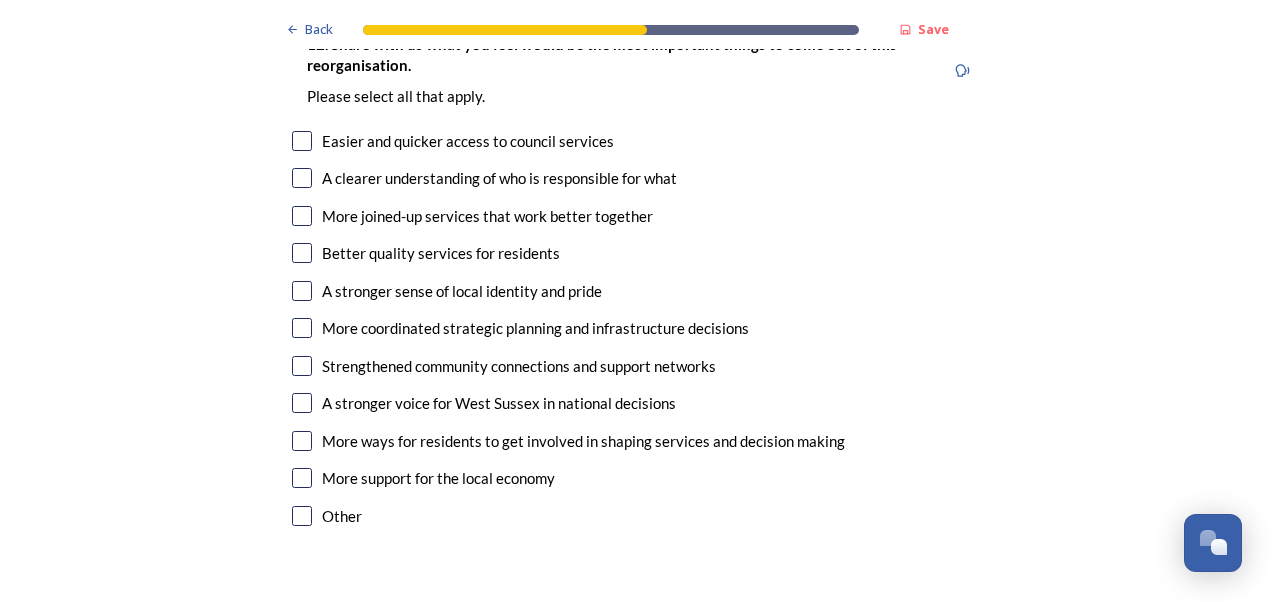 click at bounding box center [302, 178] 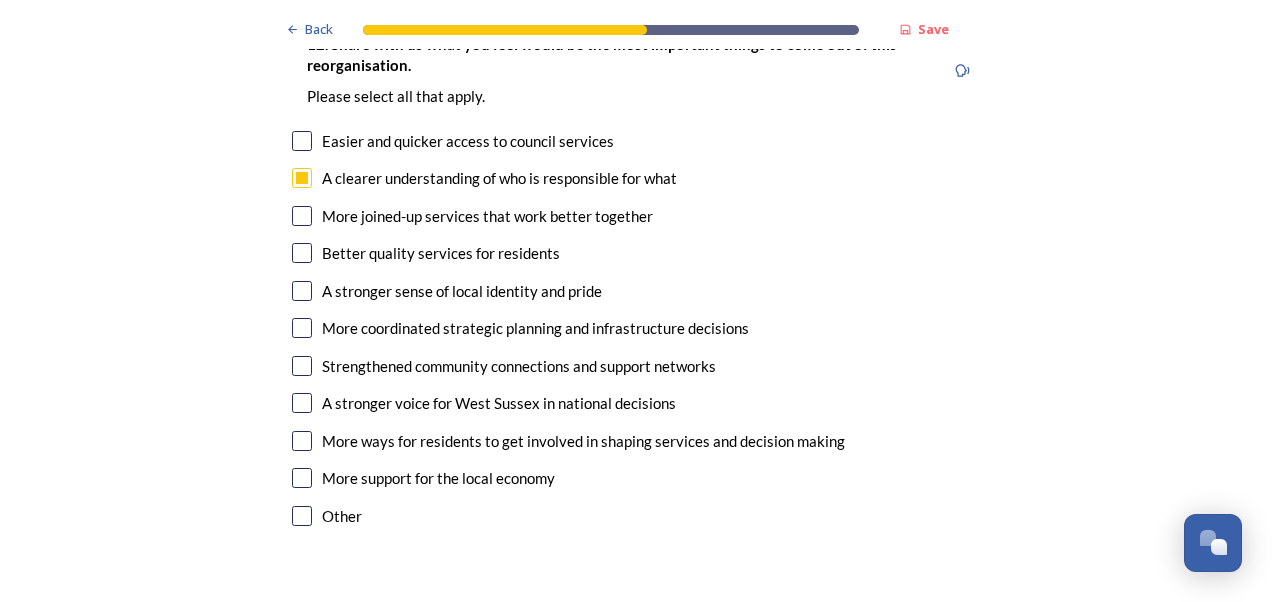 click at bounding box center [302, 216] 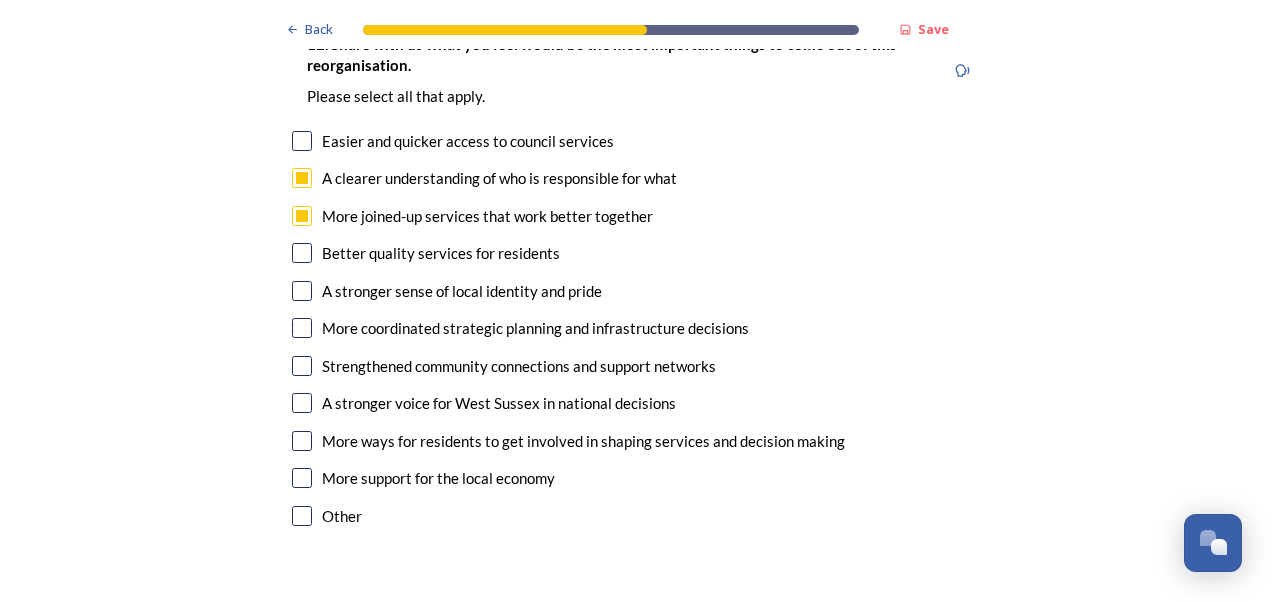 click at bounding box center [302, 253] 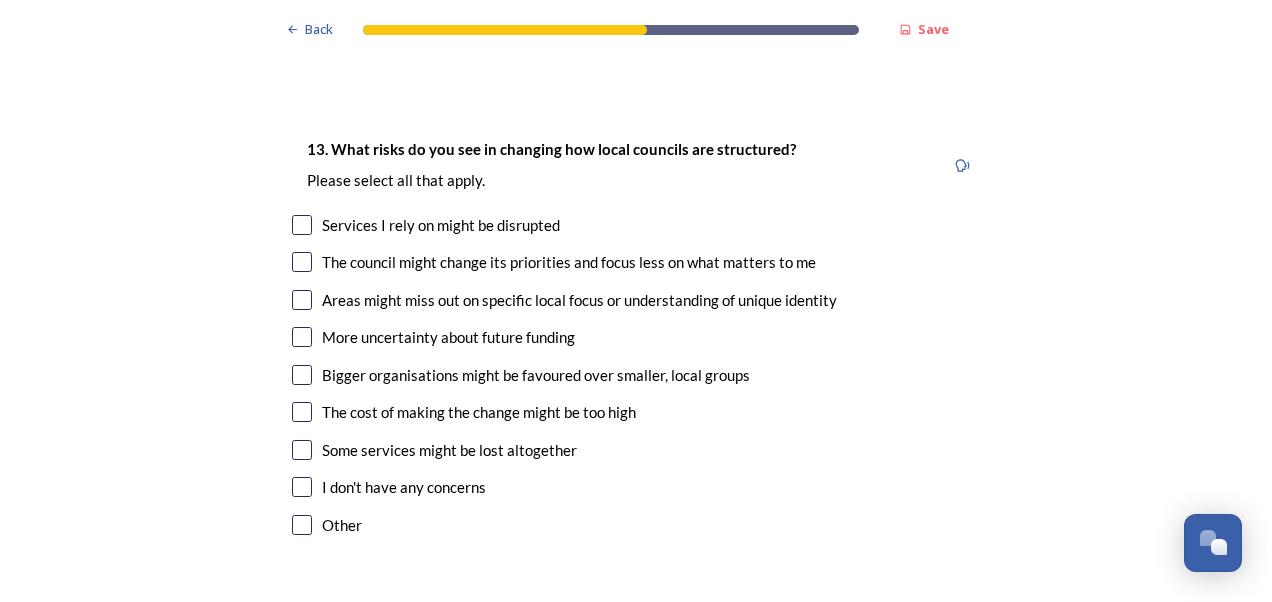 scroll, scrollTop: 3949, scrollLeft: 0, axis: vertical 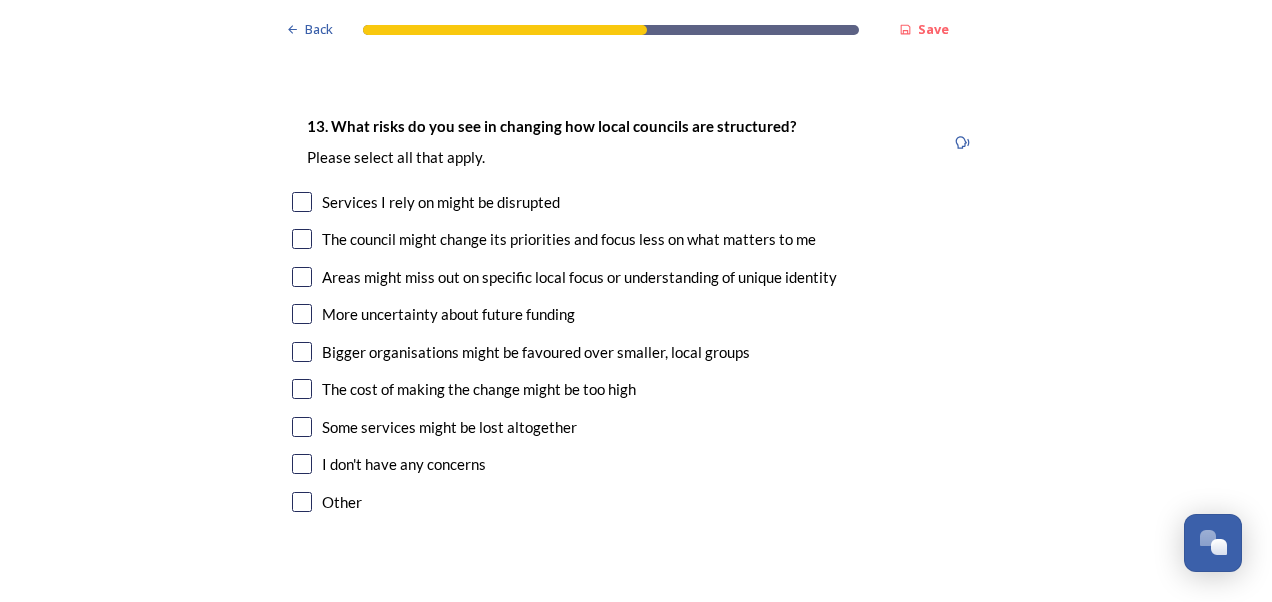 click at bounding box center (302, 277) 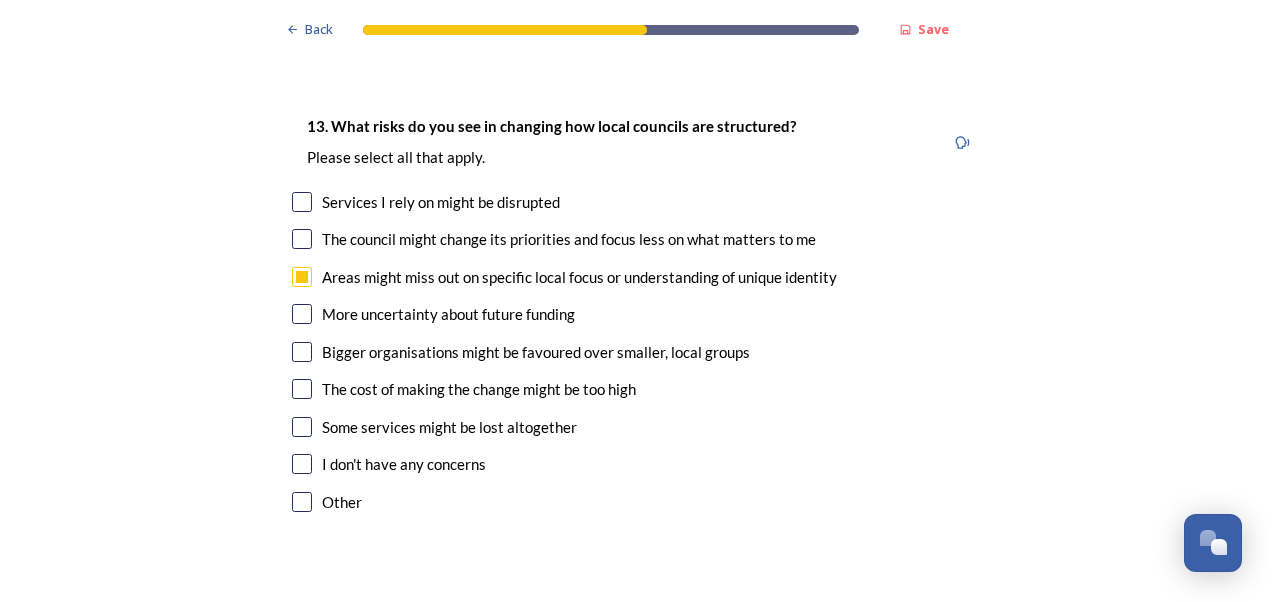 click at bounding box center [302, 352] 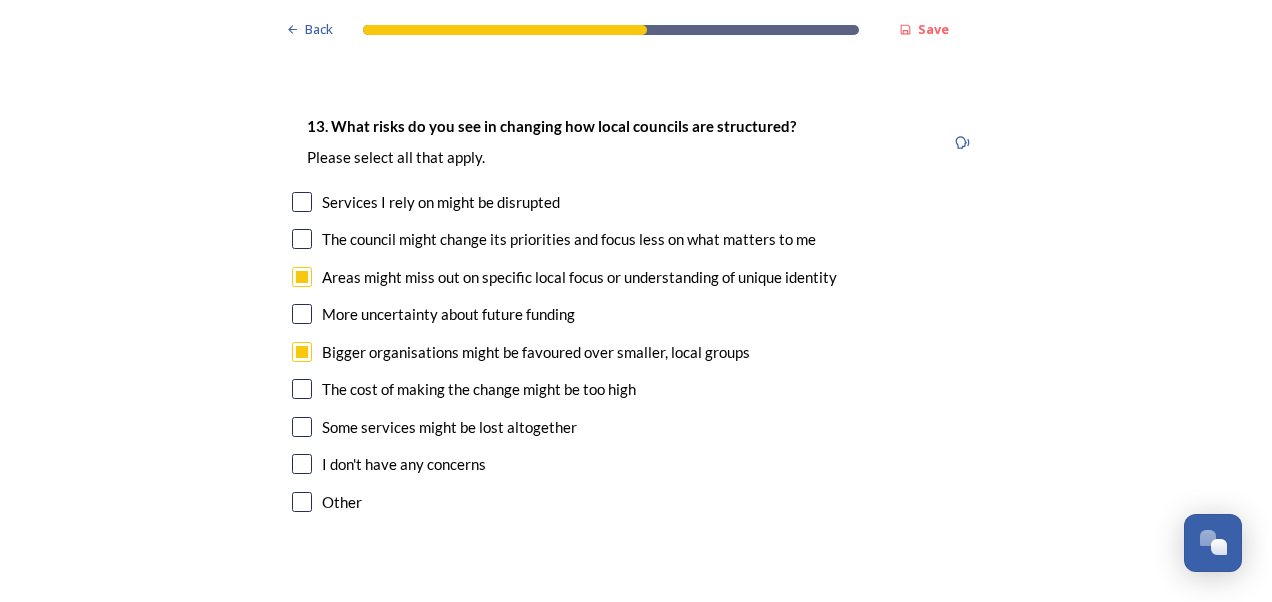 click at bounding box center [302, 427] 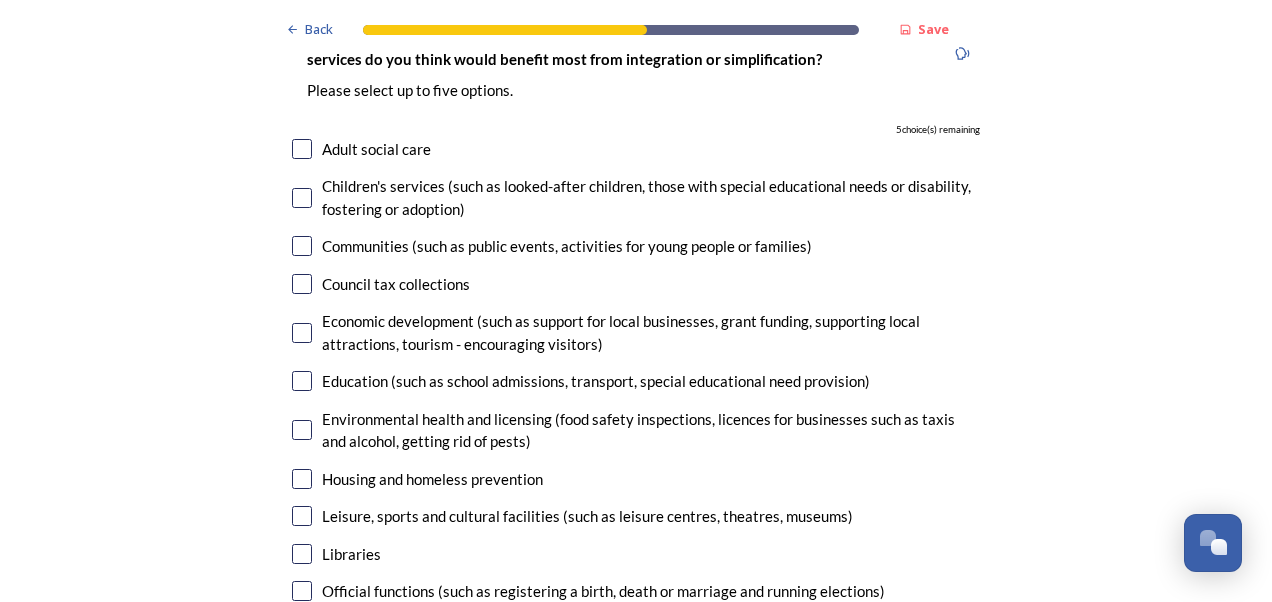 scroll, scrollTop: 4577, scrollLeft: 0, axis: vertical 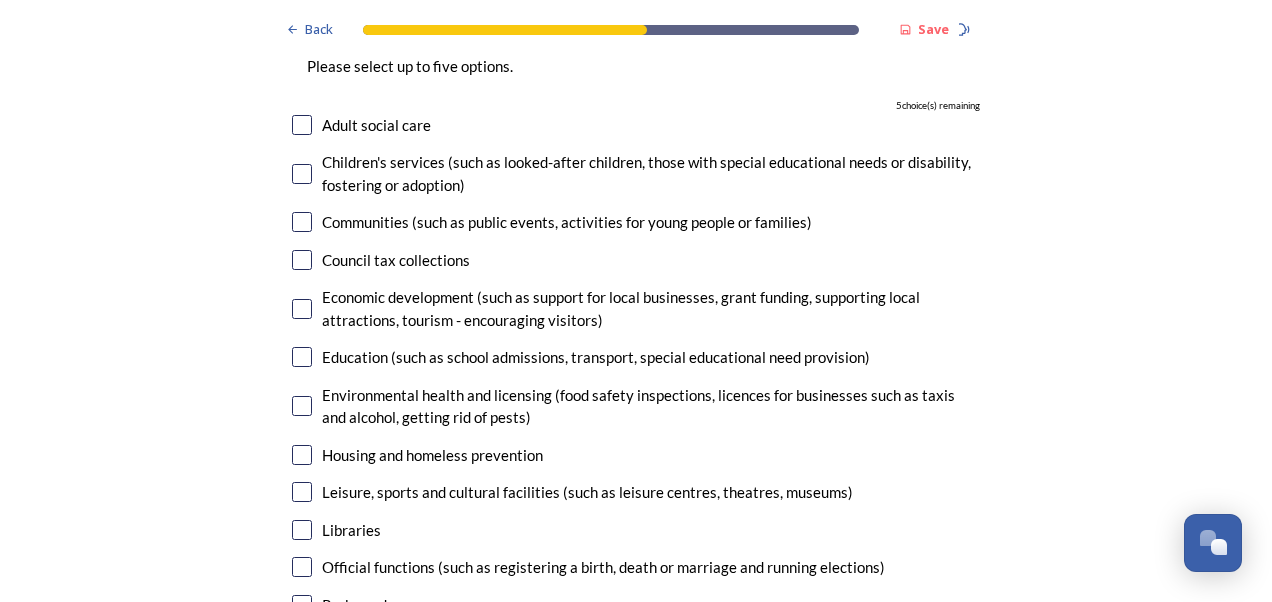 click at bounding box center [302, 125] 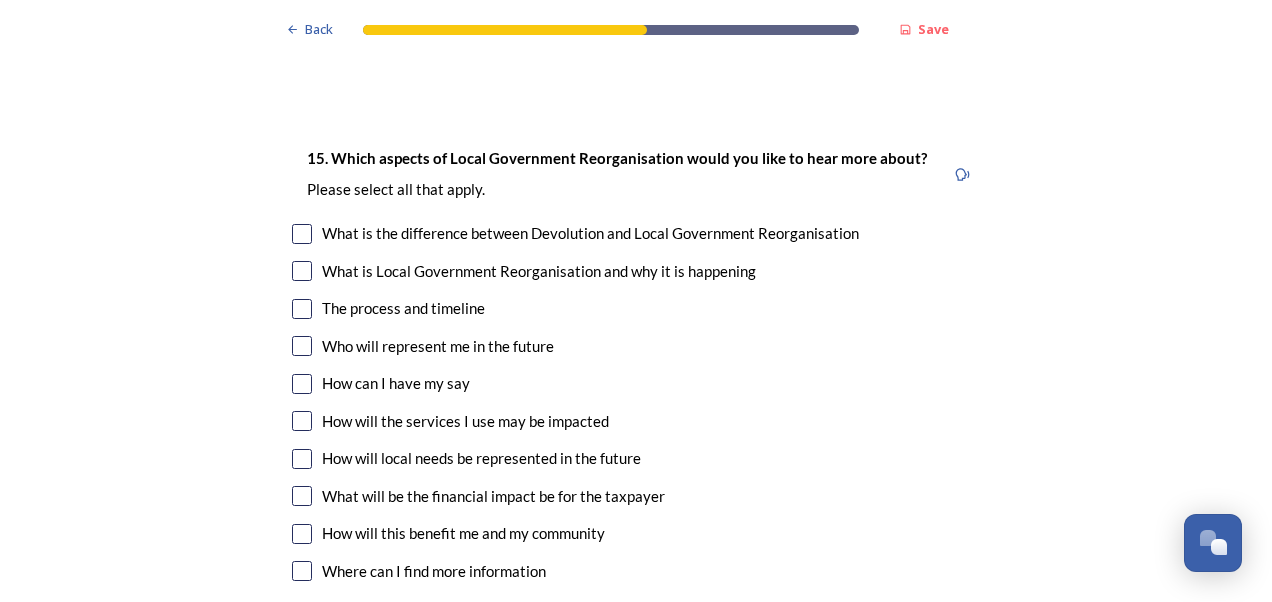 scroll, scrollTop: 5466, scrollLeft: 0, axis: vertical 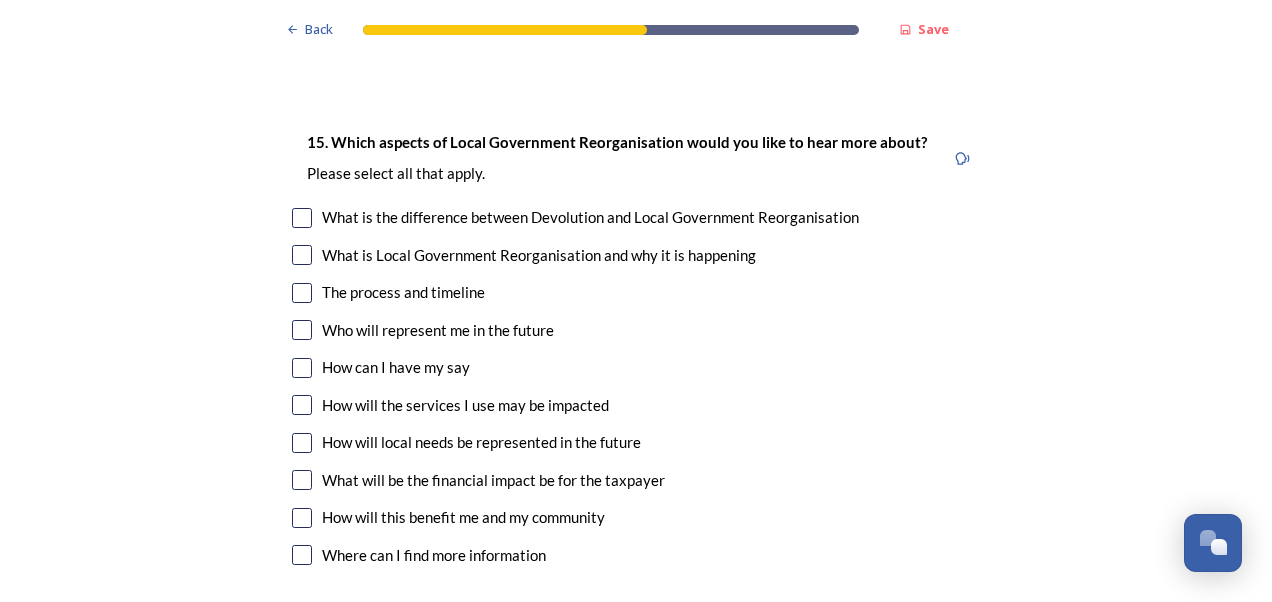 click at bounding box center (302, 405) 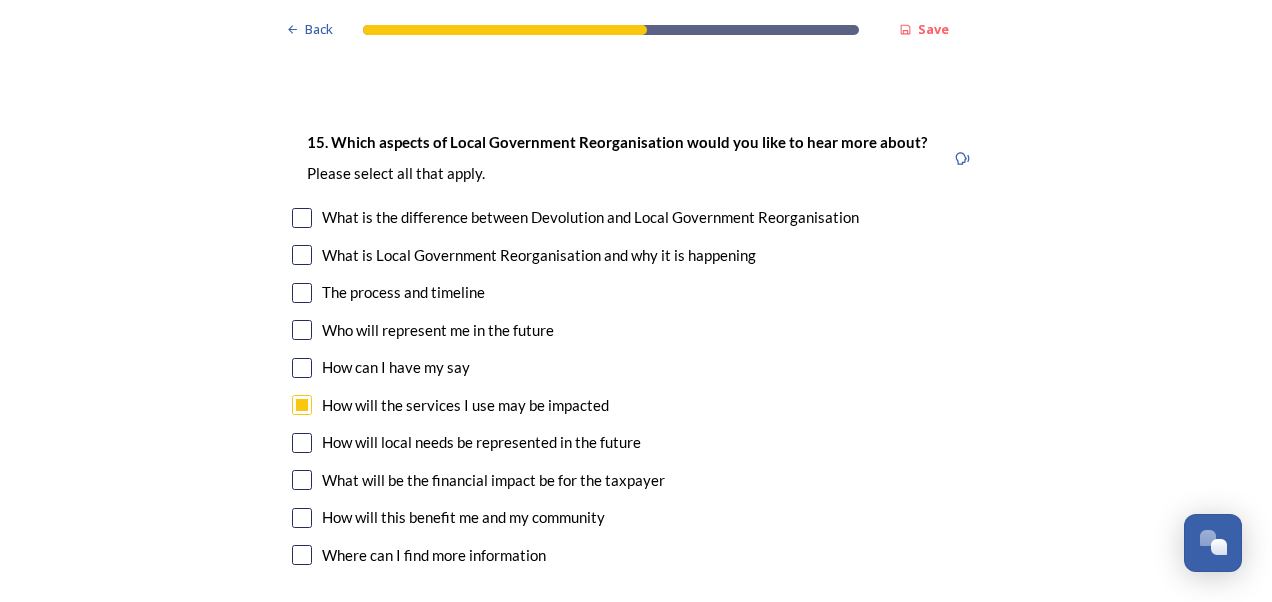 click at bounding box center (302, 480) 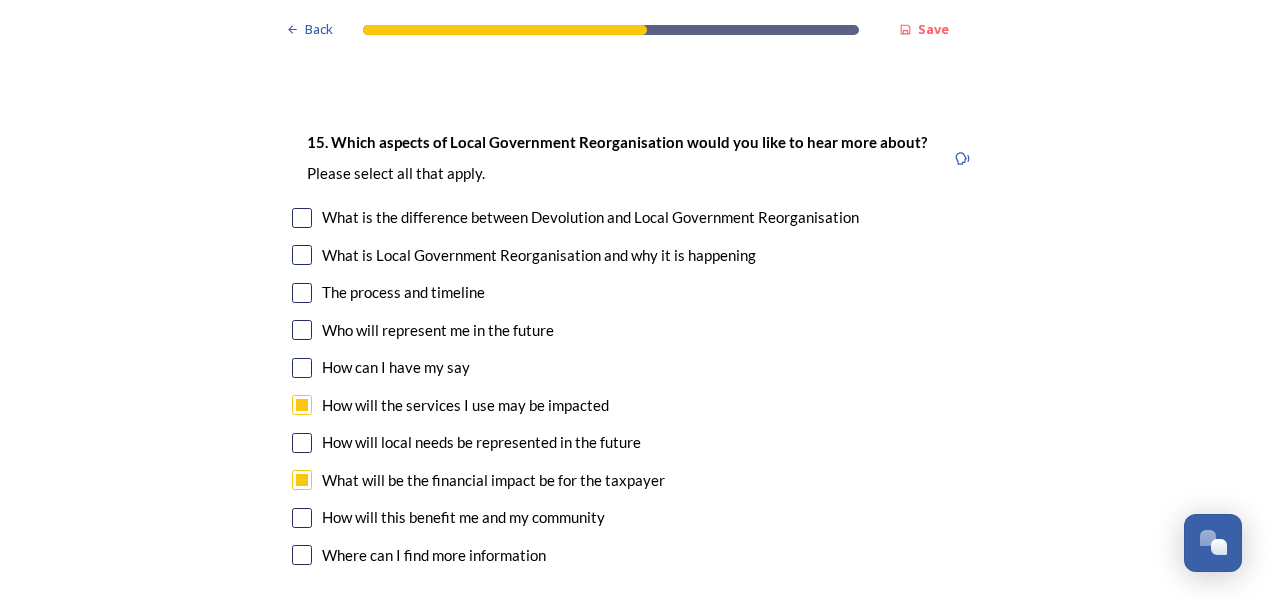 click at bounding box center [302, 518] 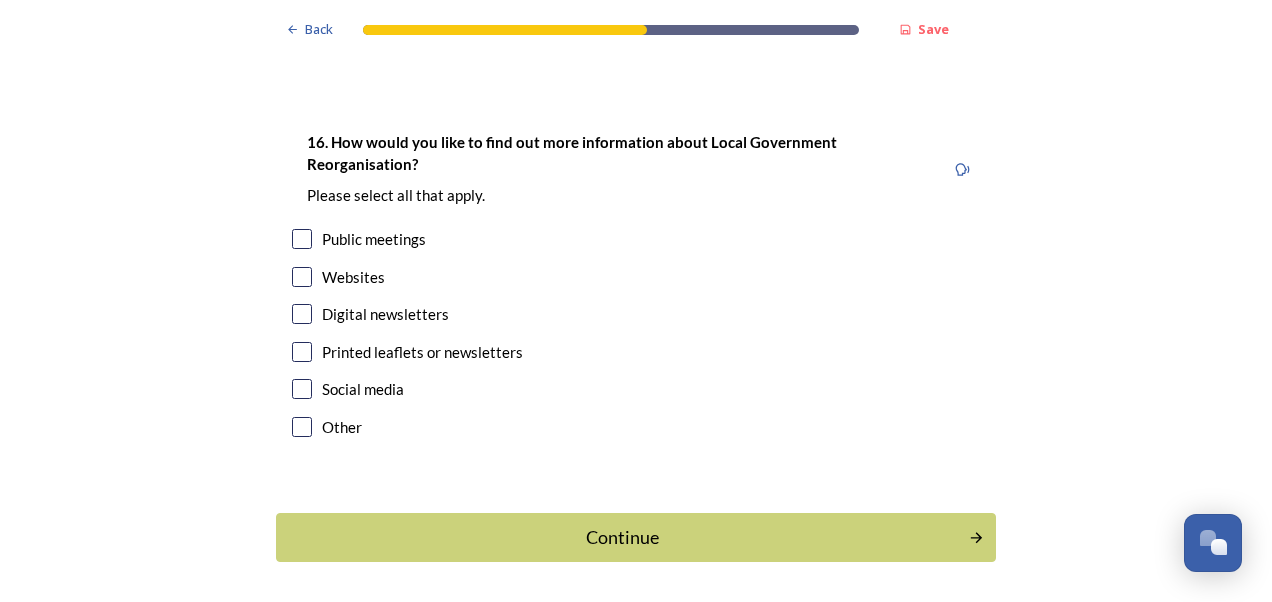 scroll, scrollTop: 6013, scrollLeft: 0, axis: vertical 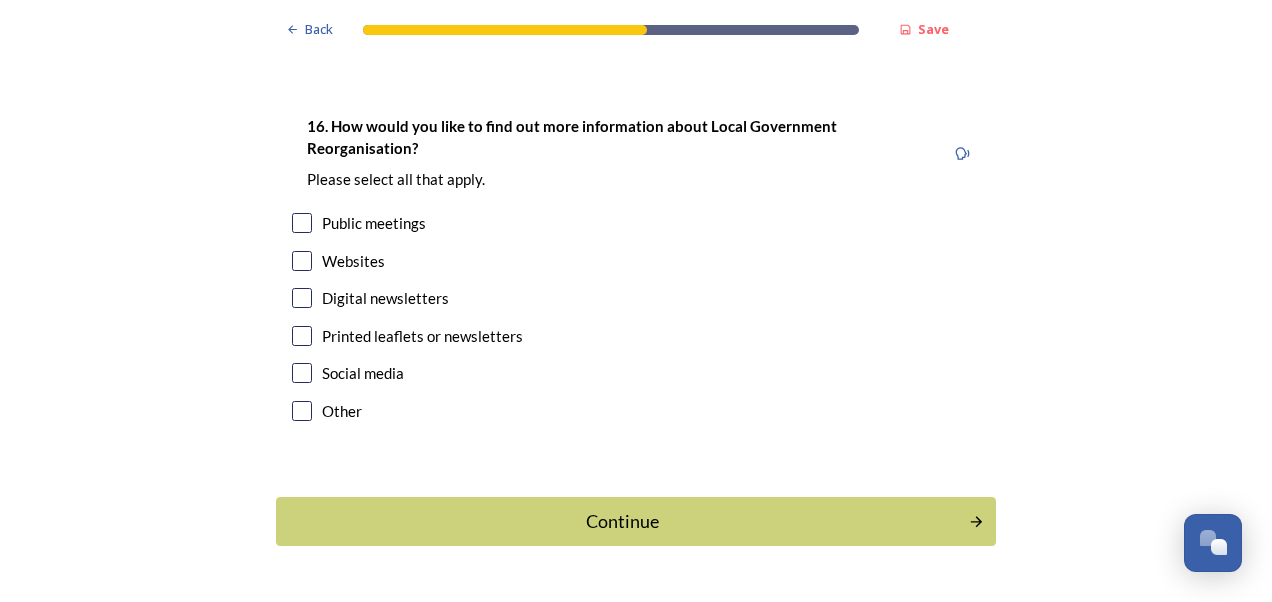 click at bounding box center (302, 261) 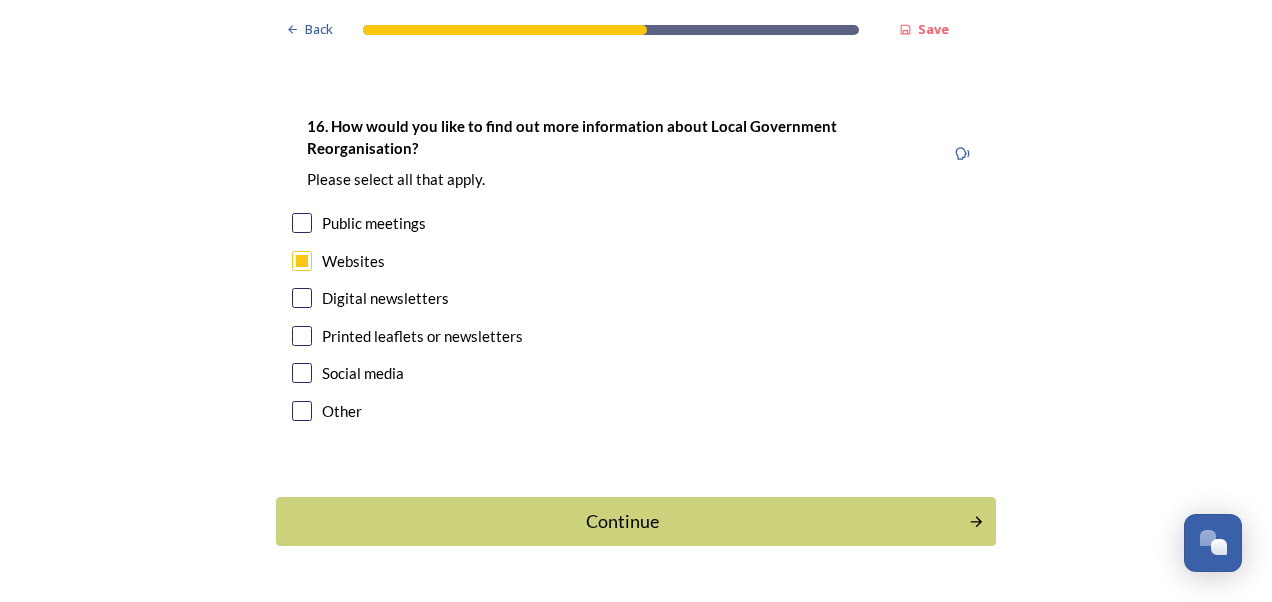 click at bounding box center [302, 298] 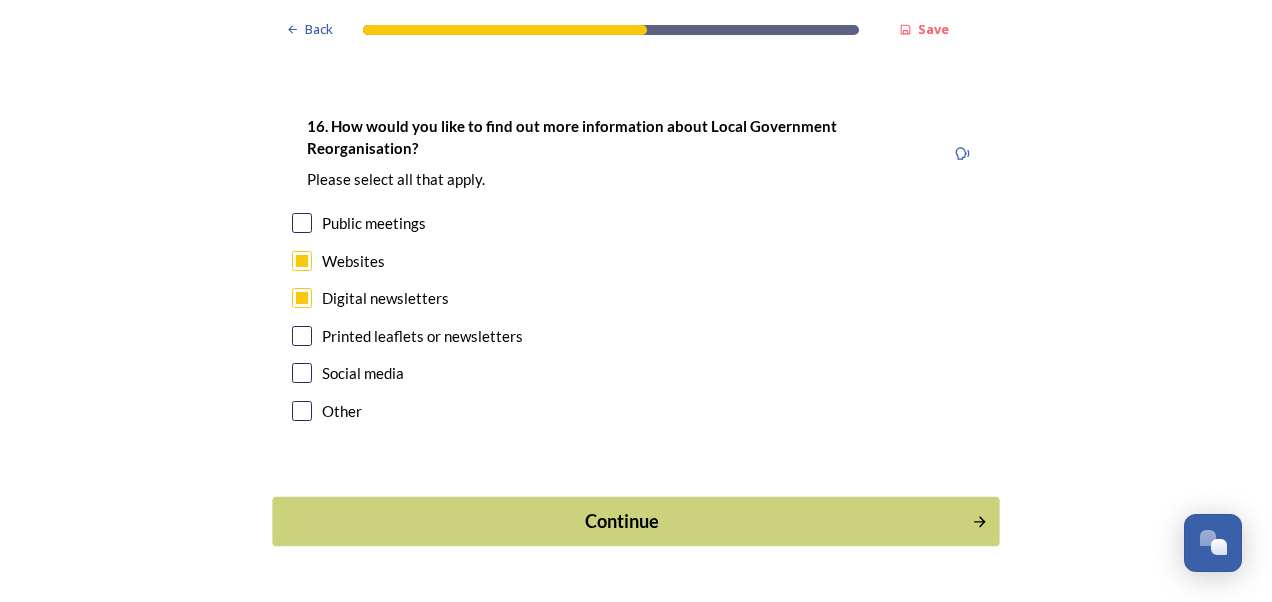 click on "Continue" at bounding box center (622, 521) 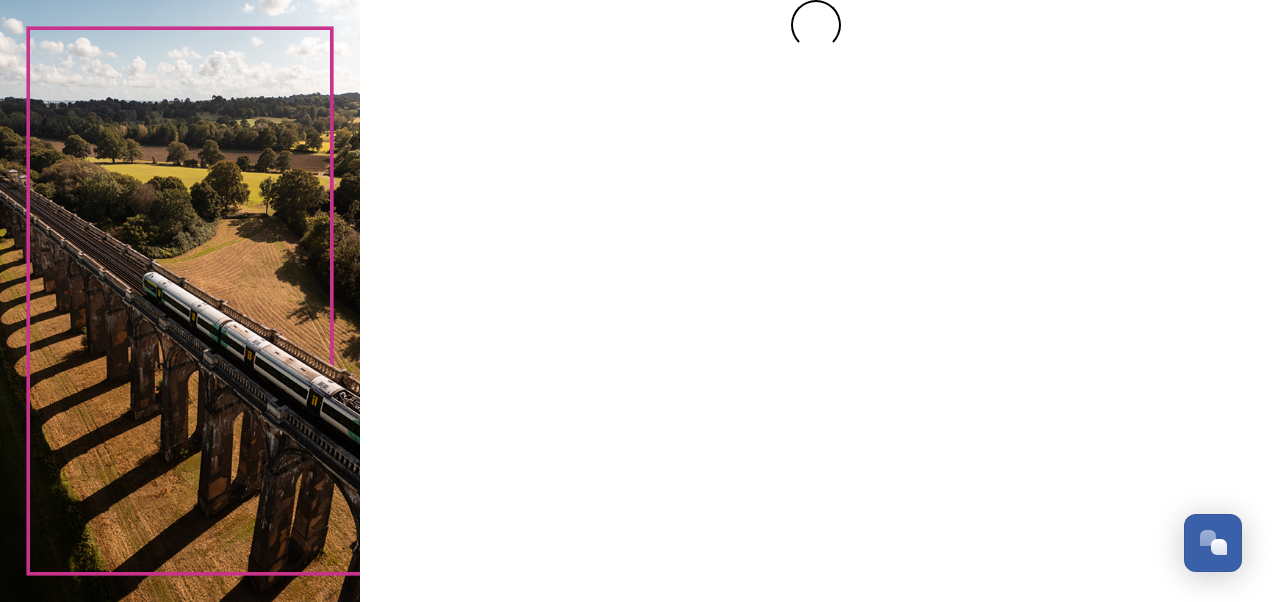 scroll, scrollTop: 0, scrollLeft: 0, axis: both 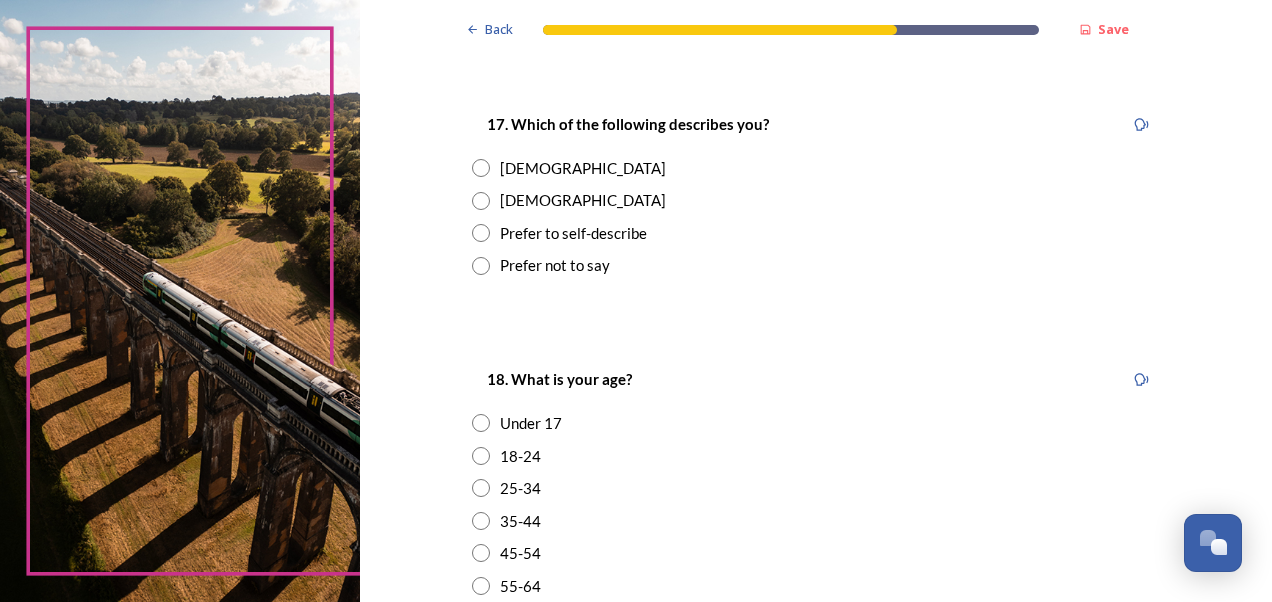 click at bounding box center (481, 168) 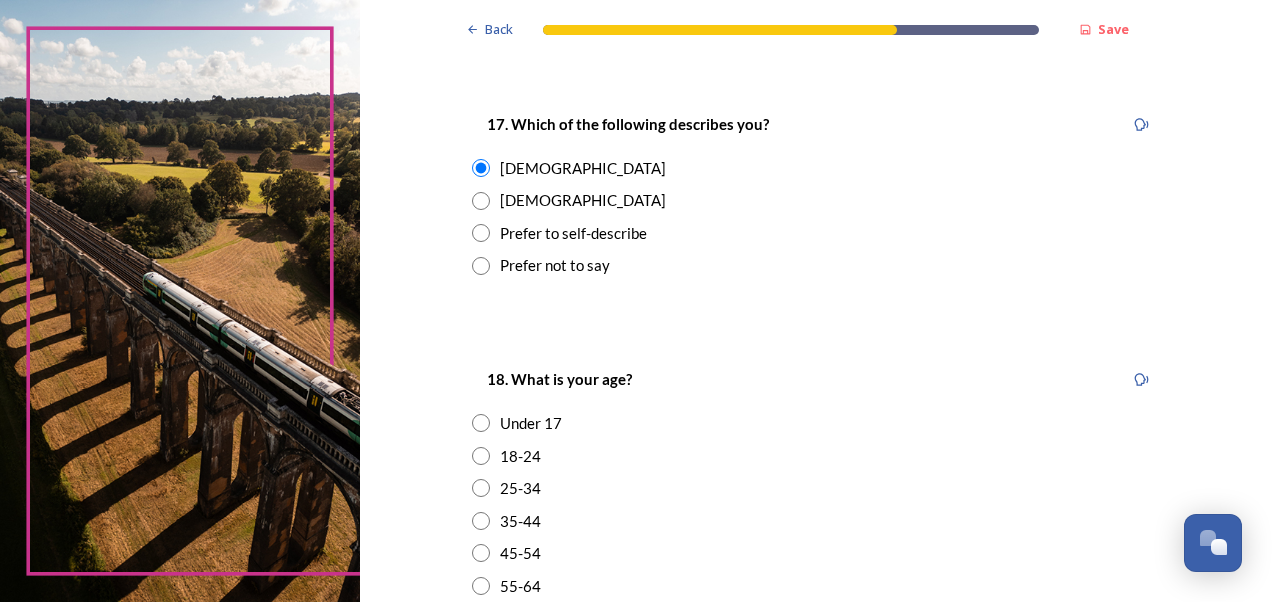 click at bounding box center [481, 553] 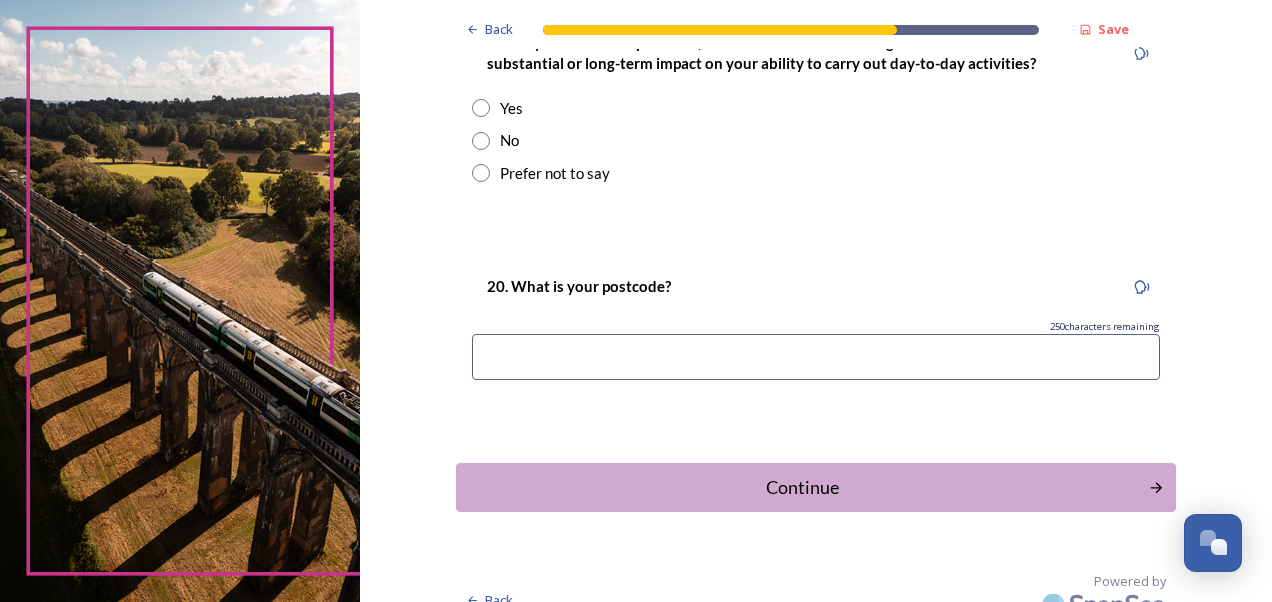 scroll, scrollTop: 1089, scrollLeft: 0, axis: vertical 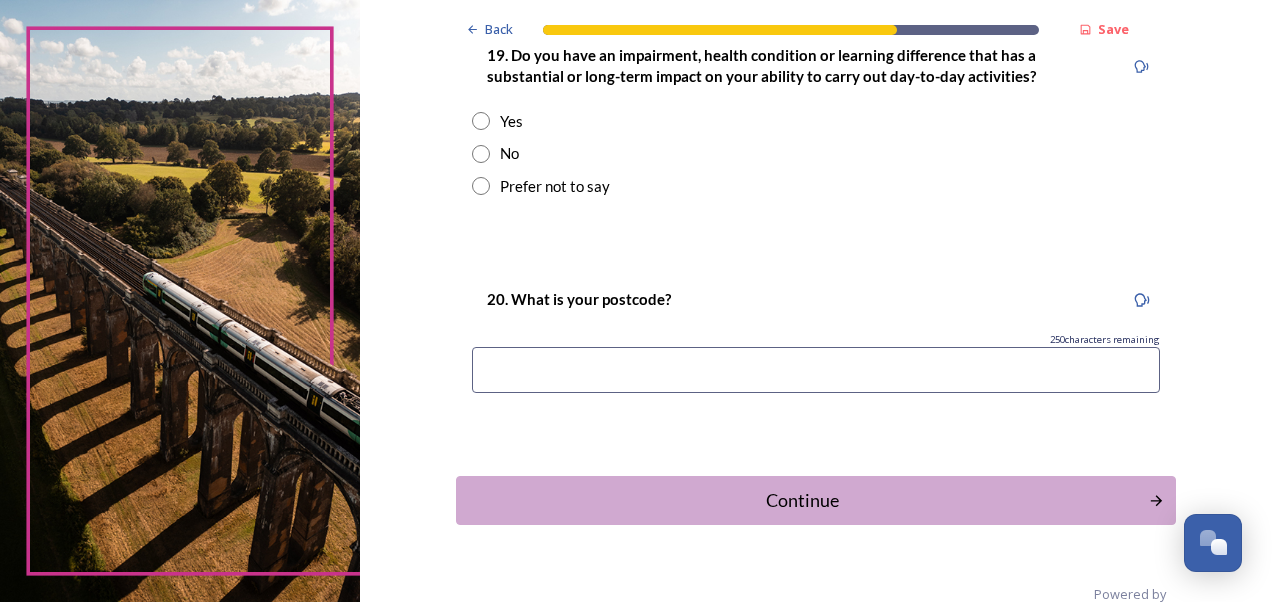 click at bounding box center (481, 154) 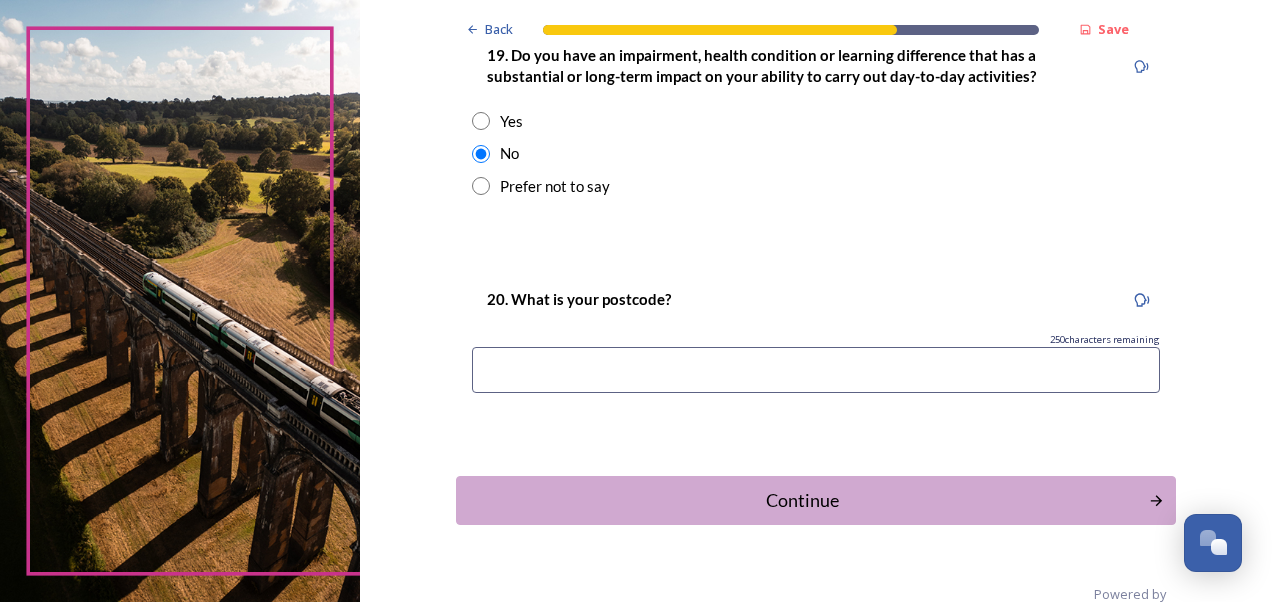 click at bounding box center [816, 370] 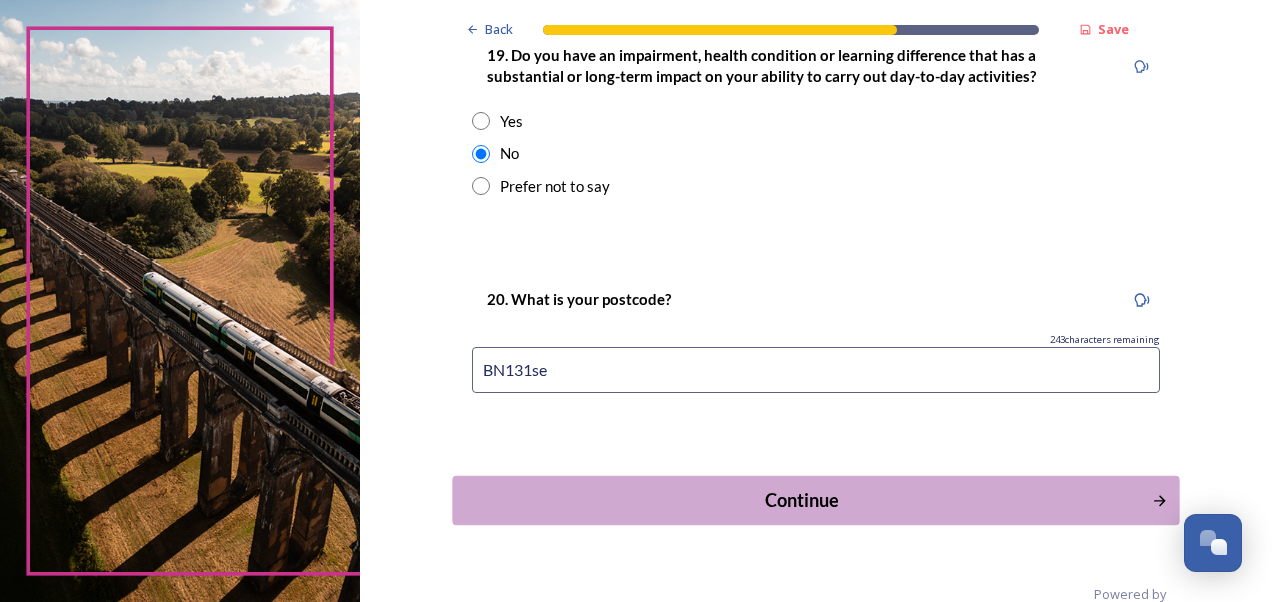 type on "BN131se" 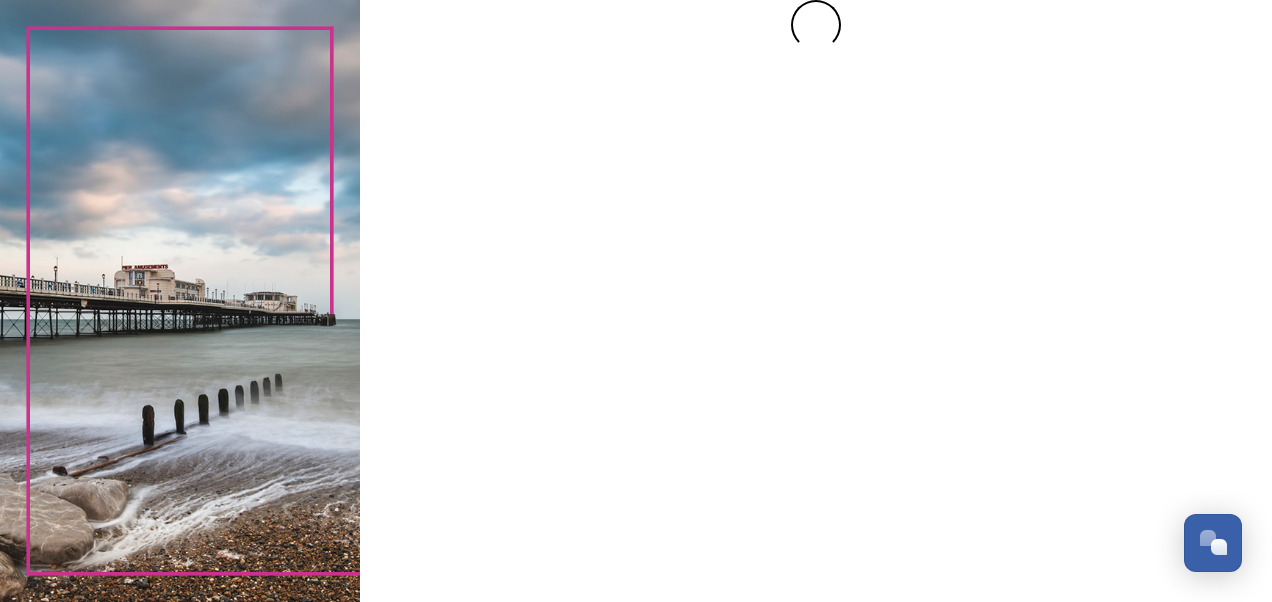 scroll, scrollTop: 0, scrollLeft: 0, axis: both 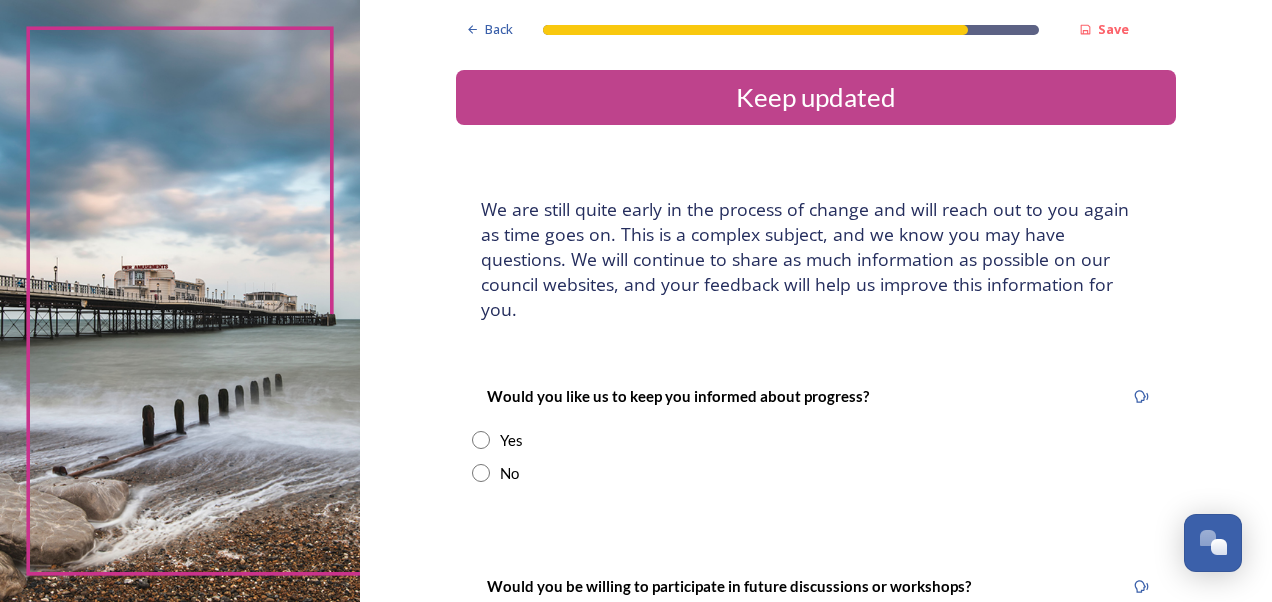 click at bounding box center [481, 440] 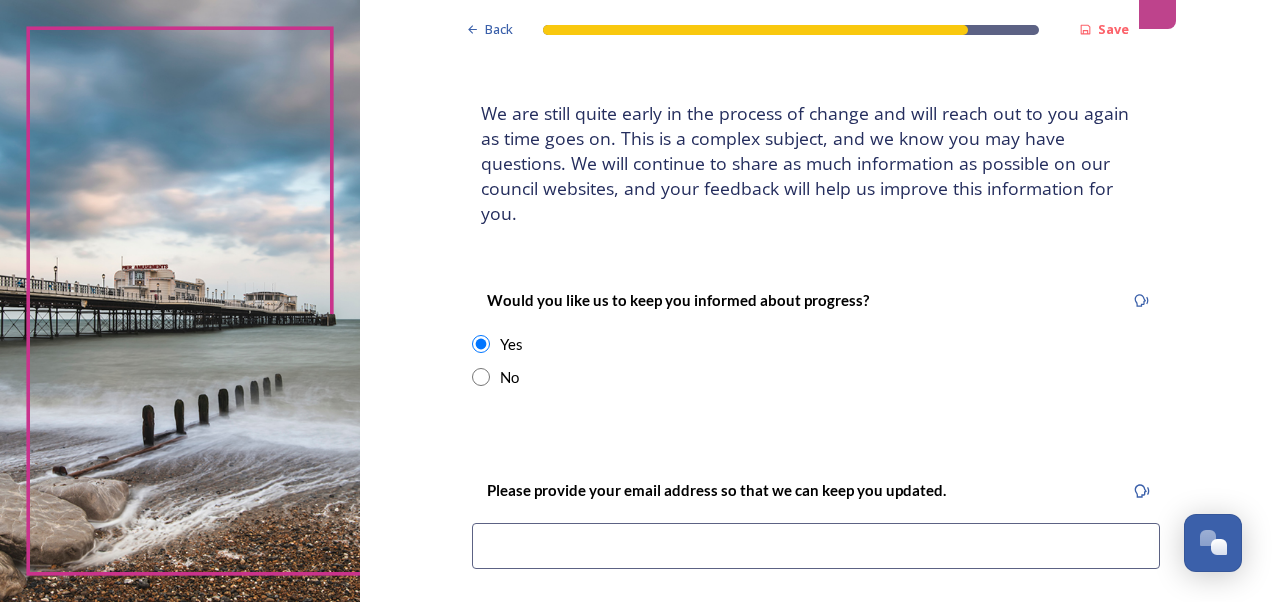 scroll, scrollTop: 309, scrollLeft: 0, axis: vertical 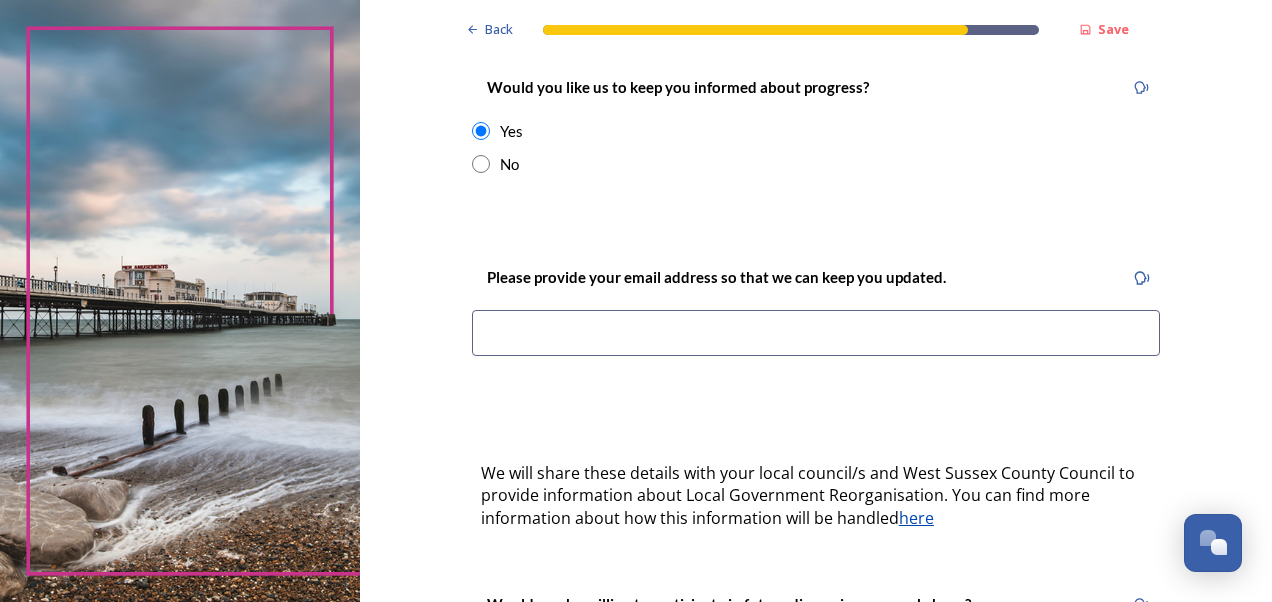 click at bounding box center (816, 333) 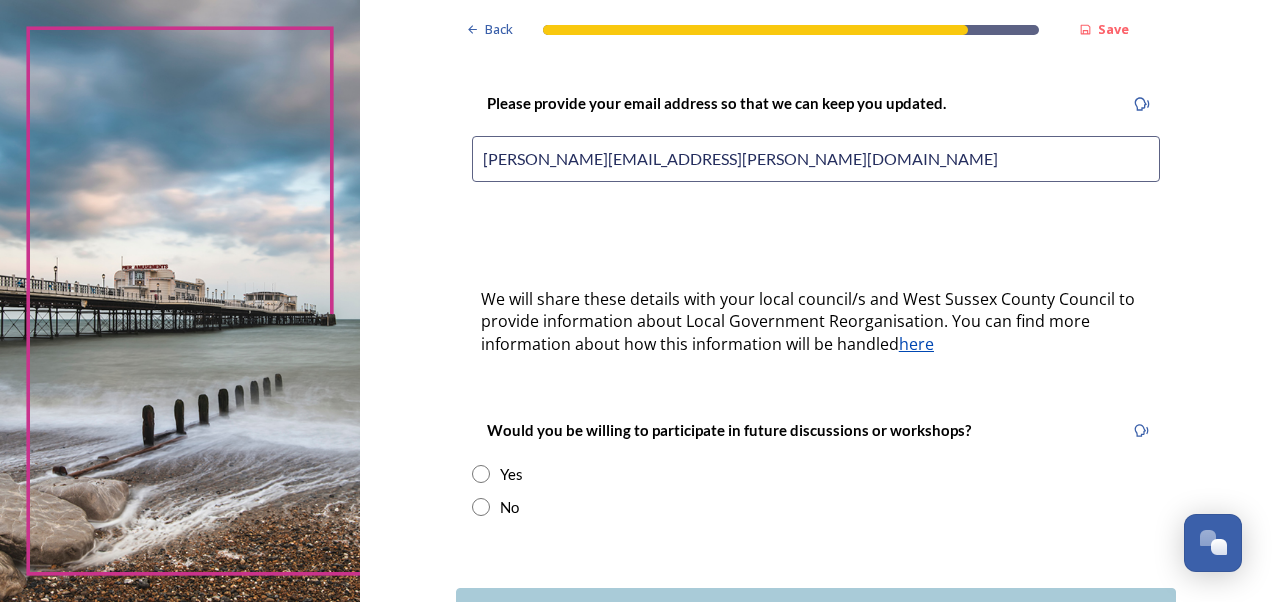 scroll, scrollTop: 608, scrollLeft: 0, axis: vertical 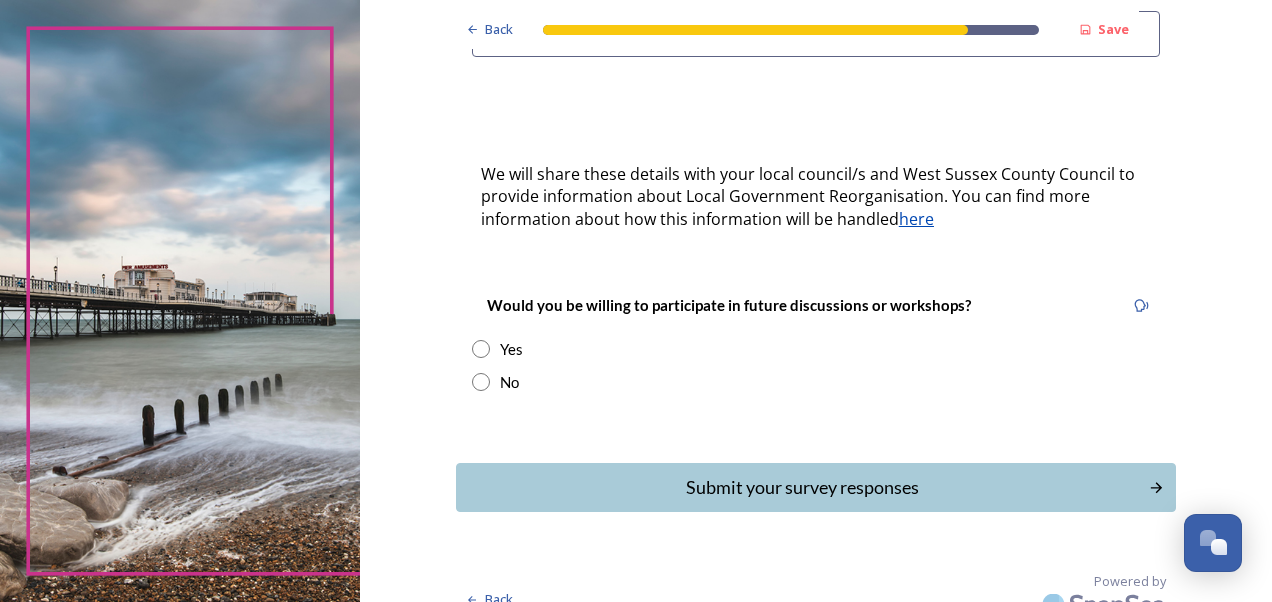 type on "[PERSON_NAME][EMAIL_ADDRESS][PERSON_NAME][DOMAIN_NAME]" 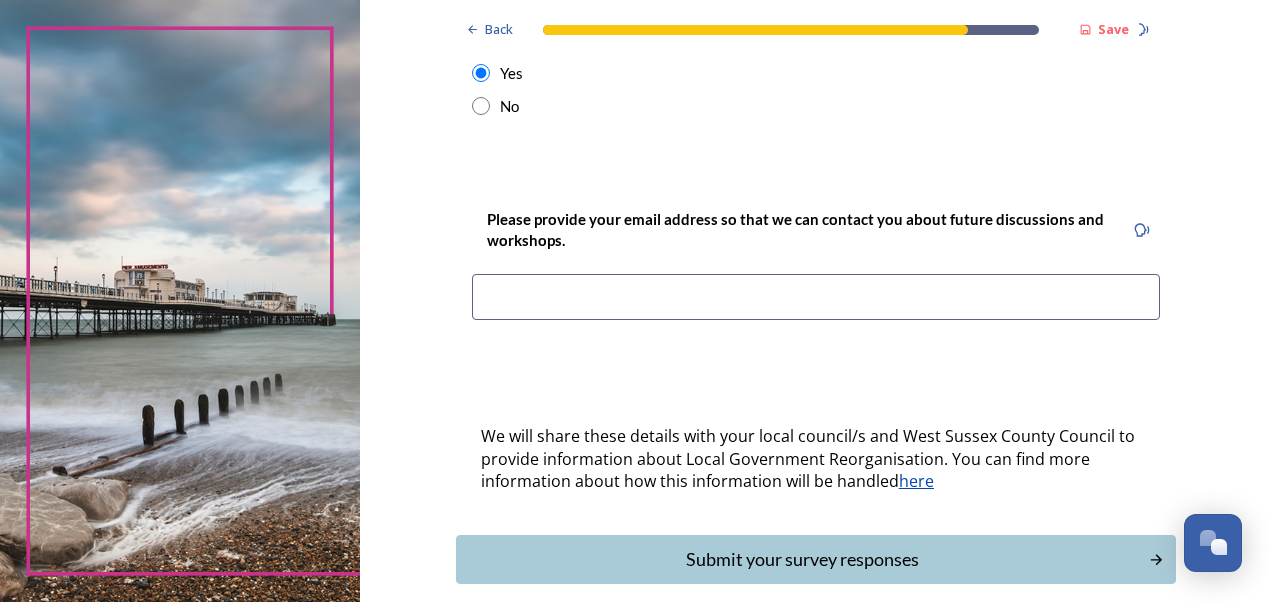 scroll, scrollTop: 922, scrollLeft: 0, axis: vertical 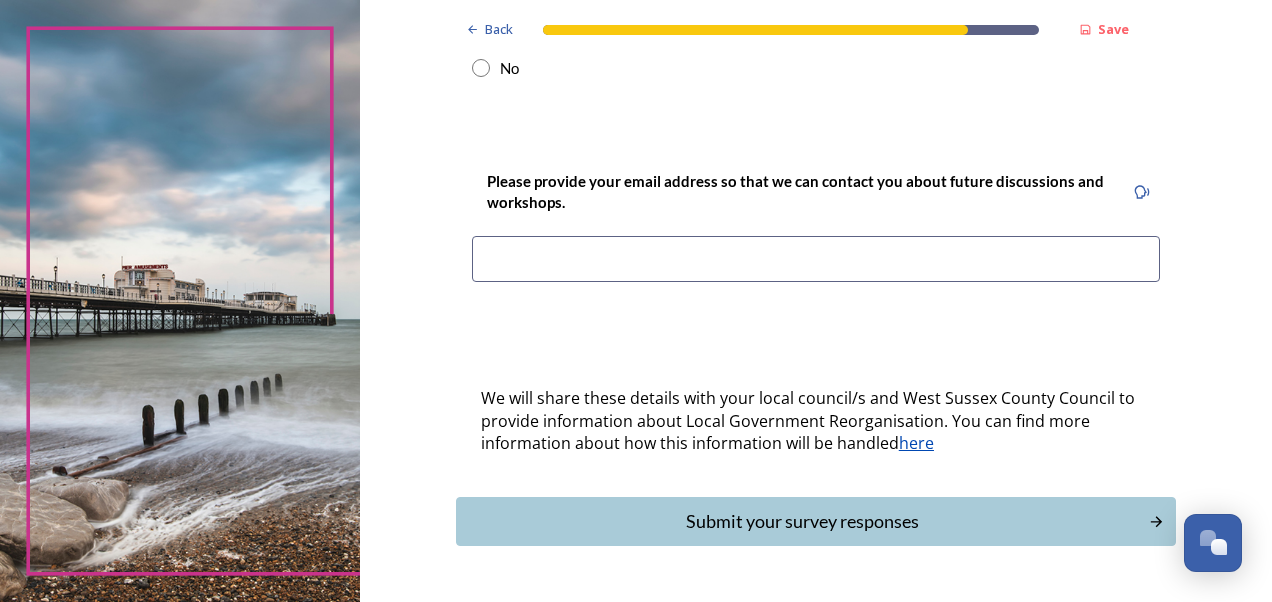 click at bounding box center [816, 259] 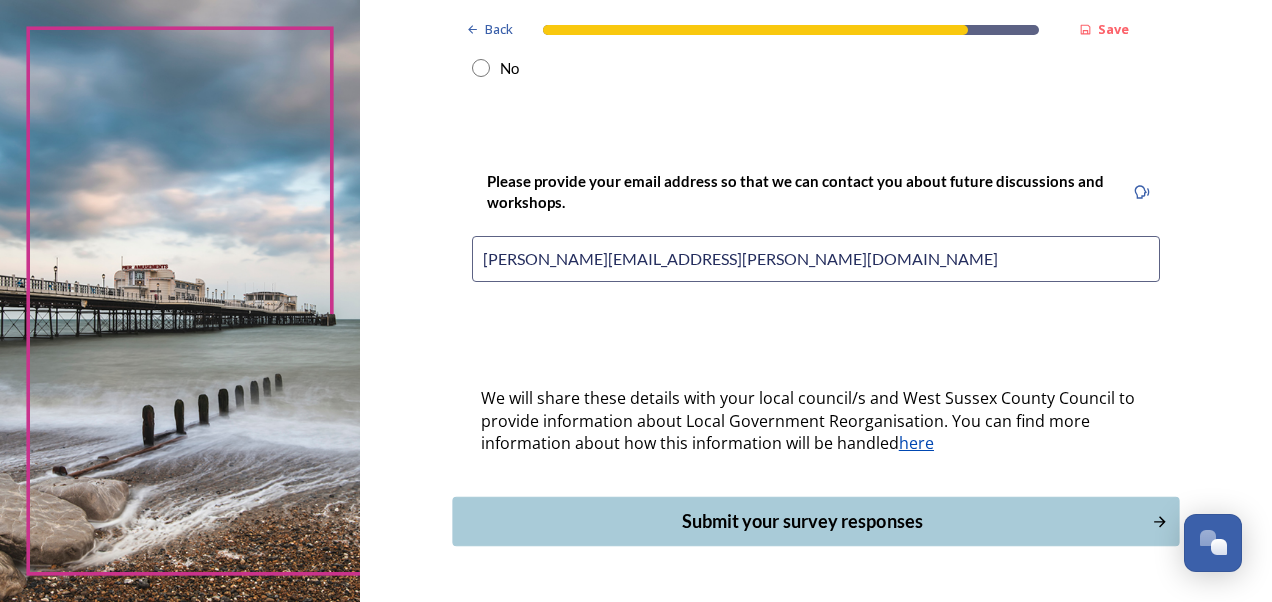 type on "[PERSON_NAME][EMAIL_ADDRESS][PERSON_NAME][DOMAIN_NAME]" 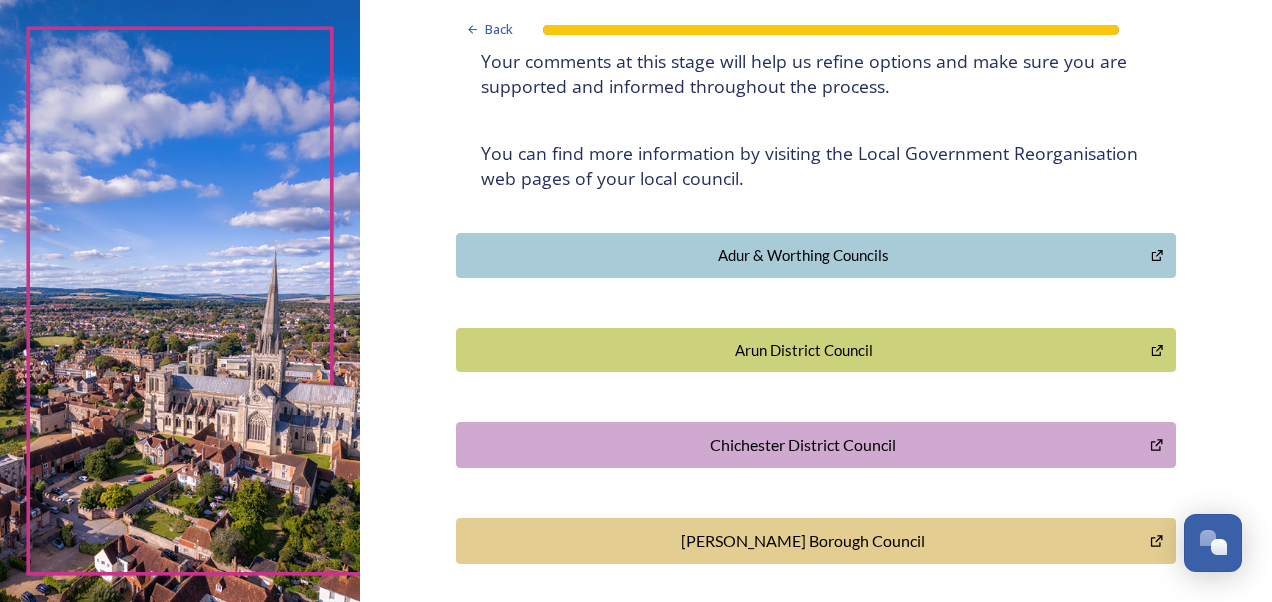 scroll, scrollTop: 682, scrollLeft: 0, axis: vertical 